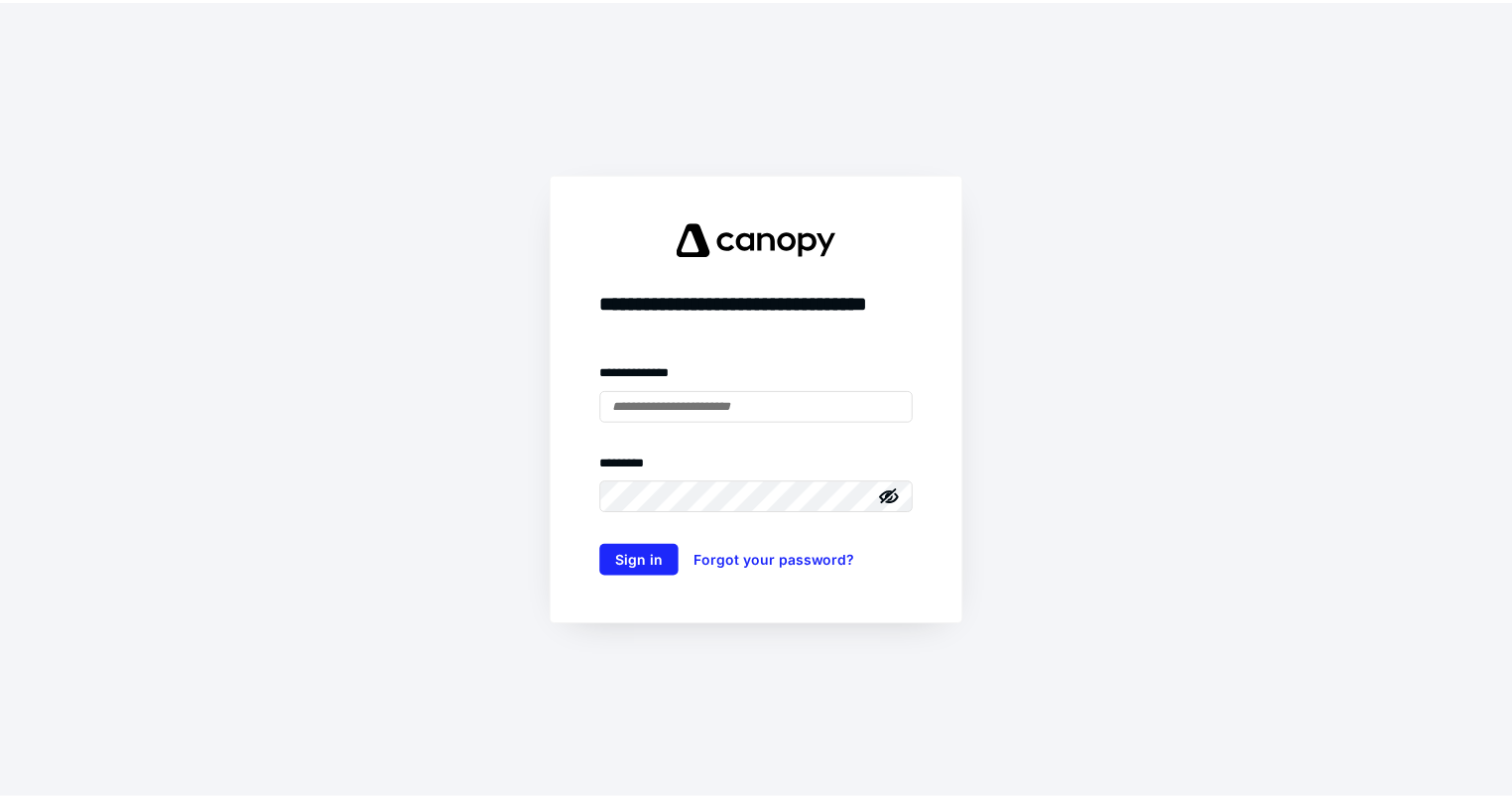 scroll, scrollTop: 0, scrollLeft: 0, axis: both 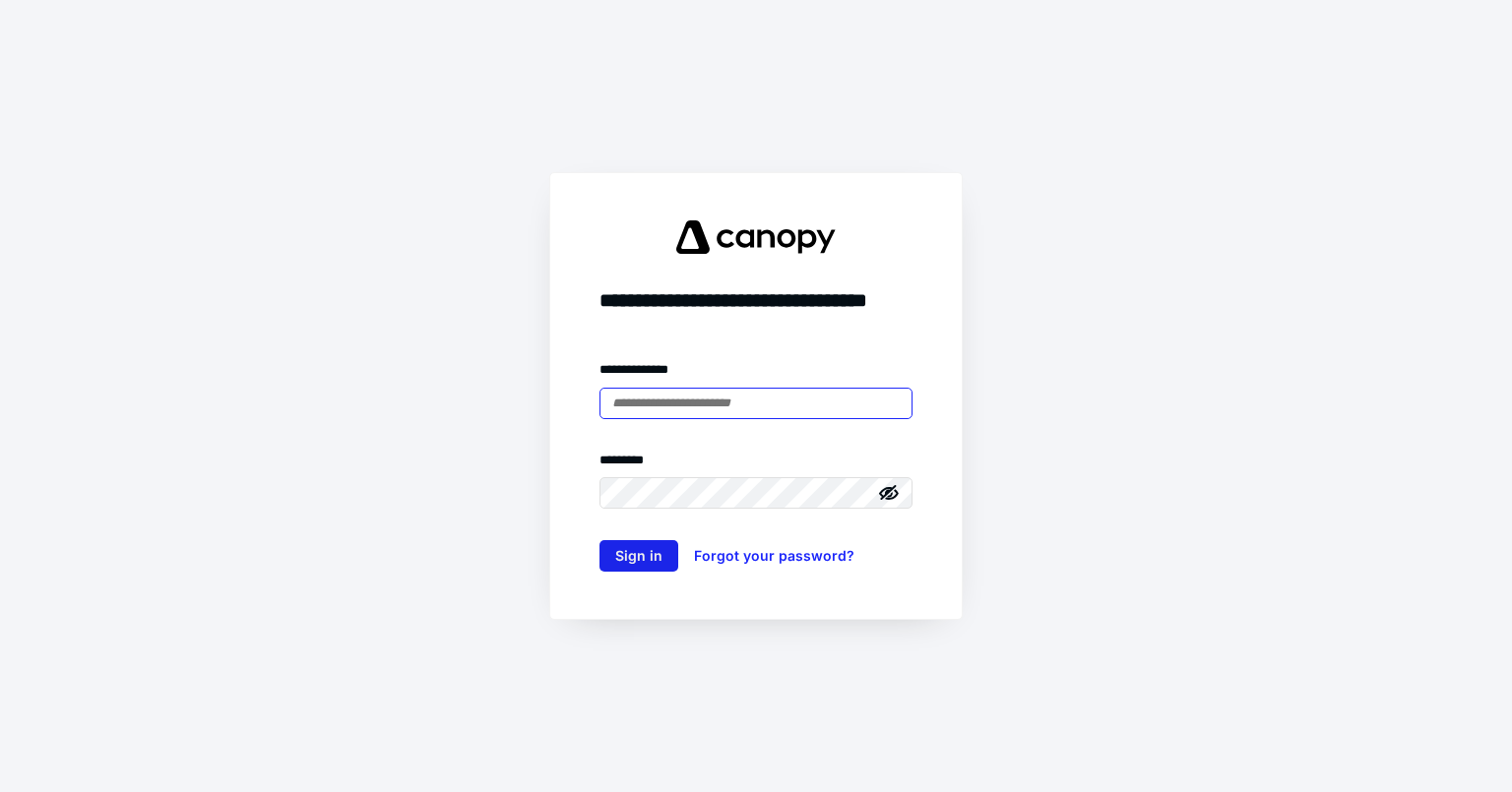 type on "**********" 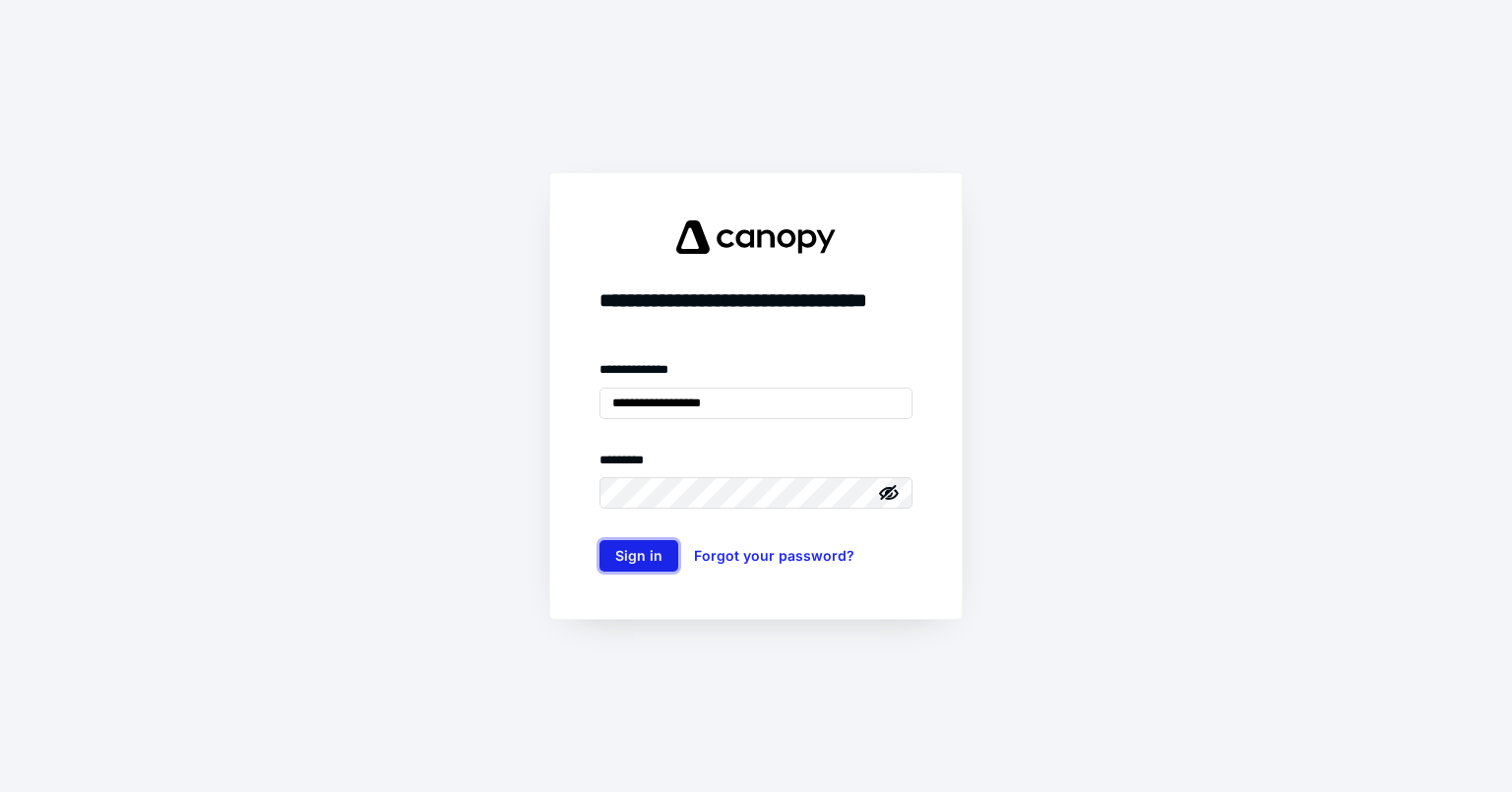 click on "Sign in" at bounding box center [639, 556] 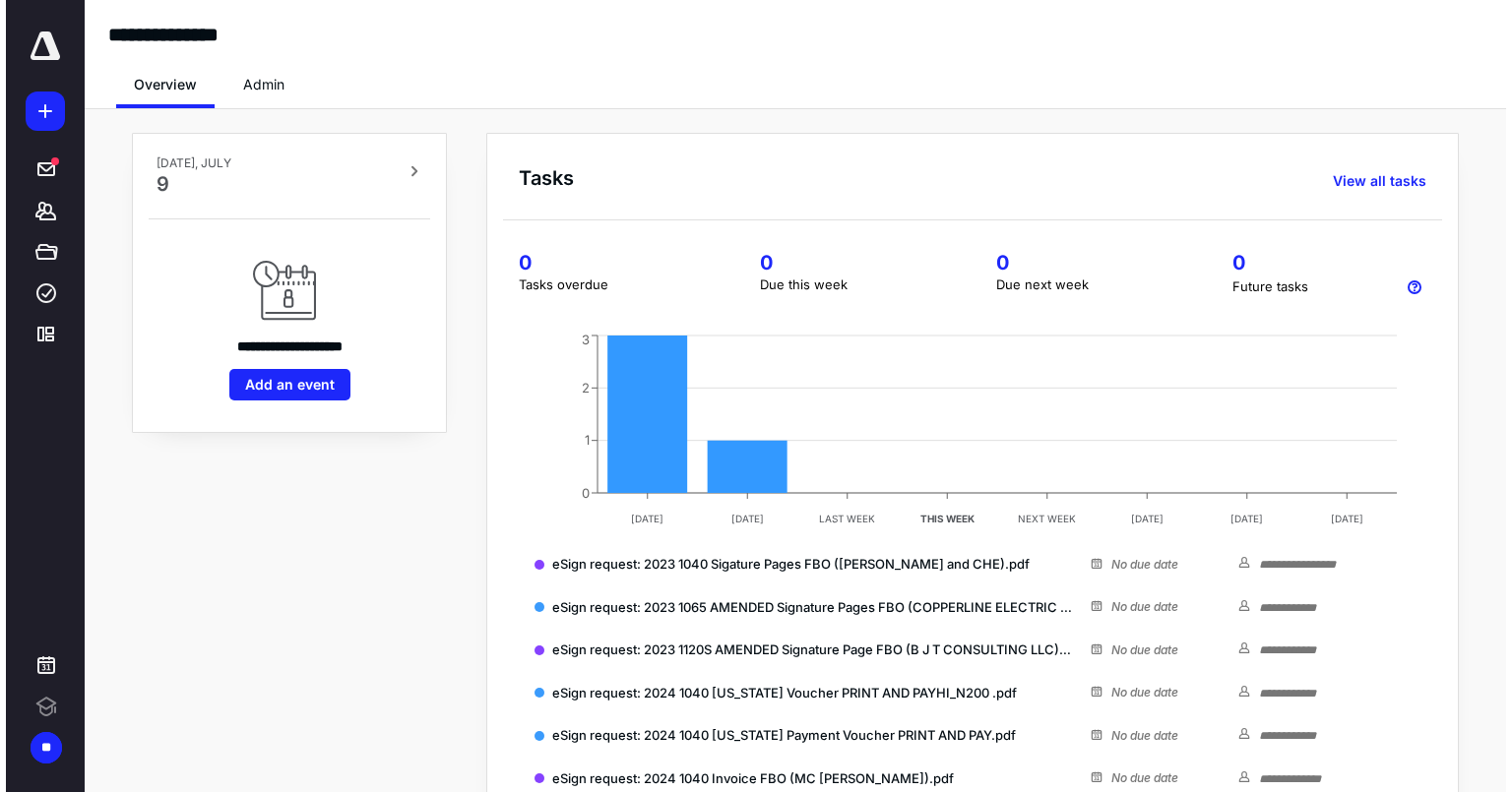 scroll, scrollTop: 0, scrollLeft: 0, axis: both 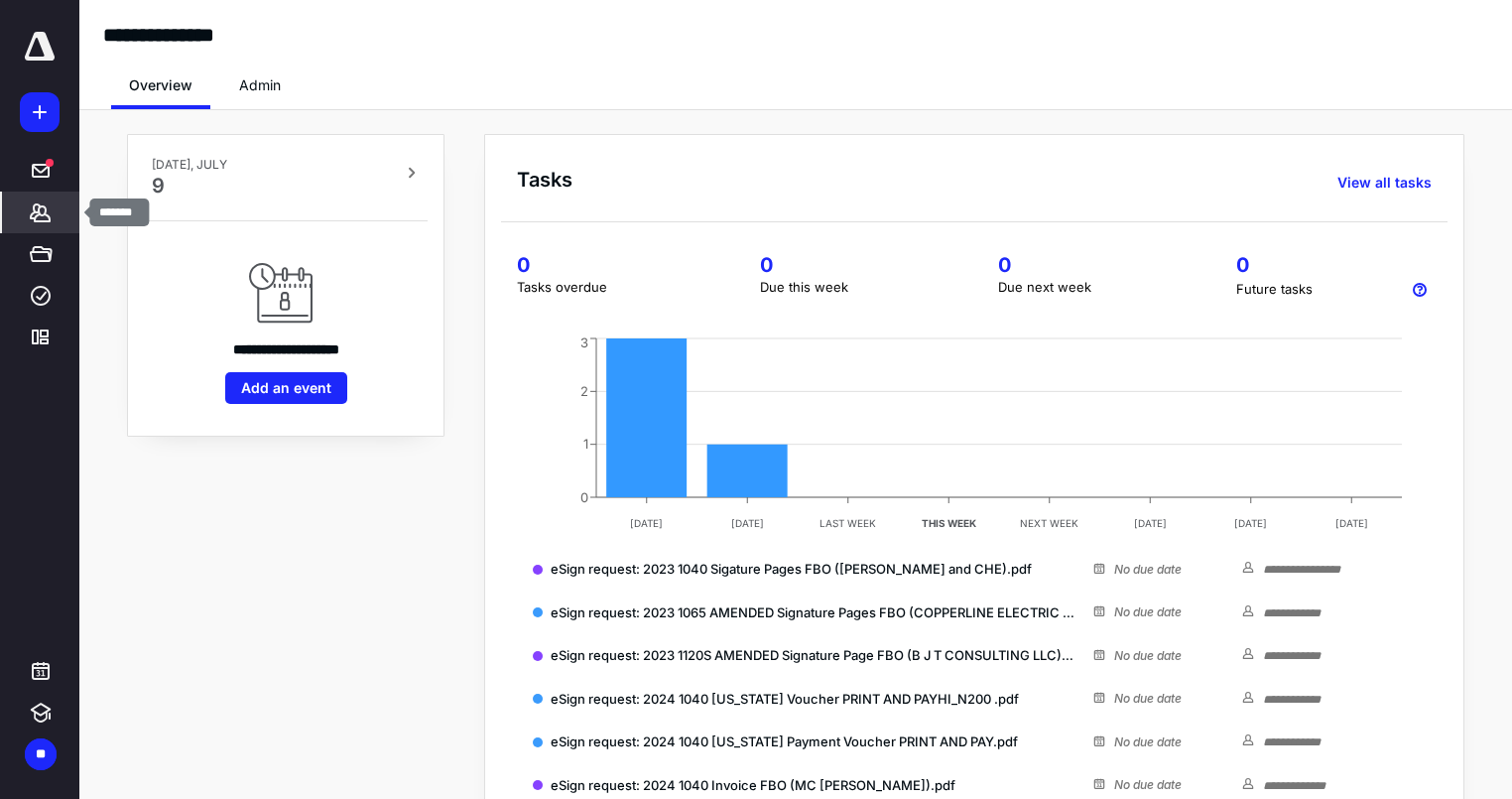 click 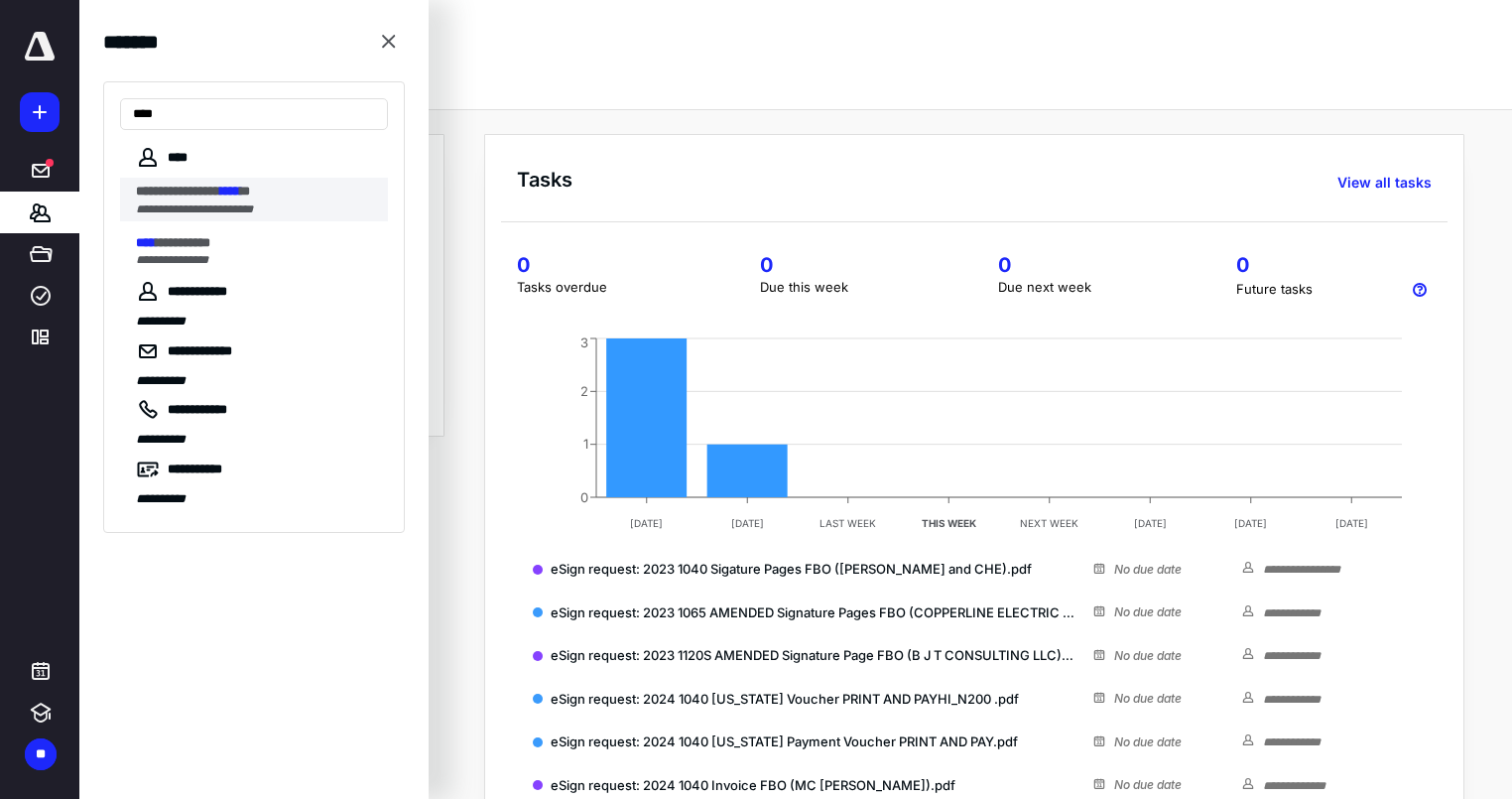 type on "****" 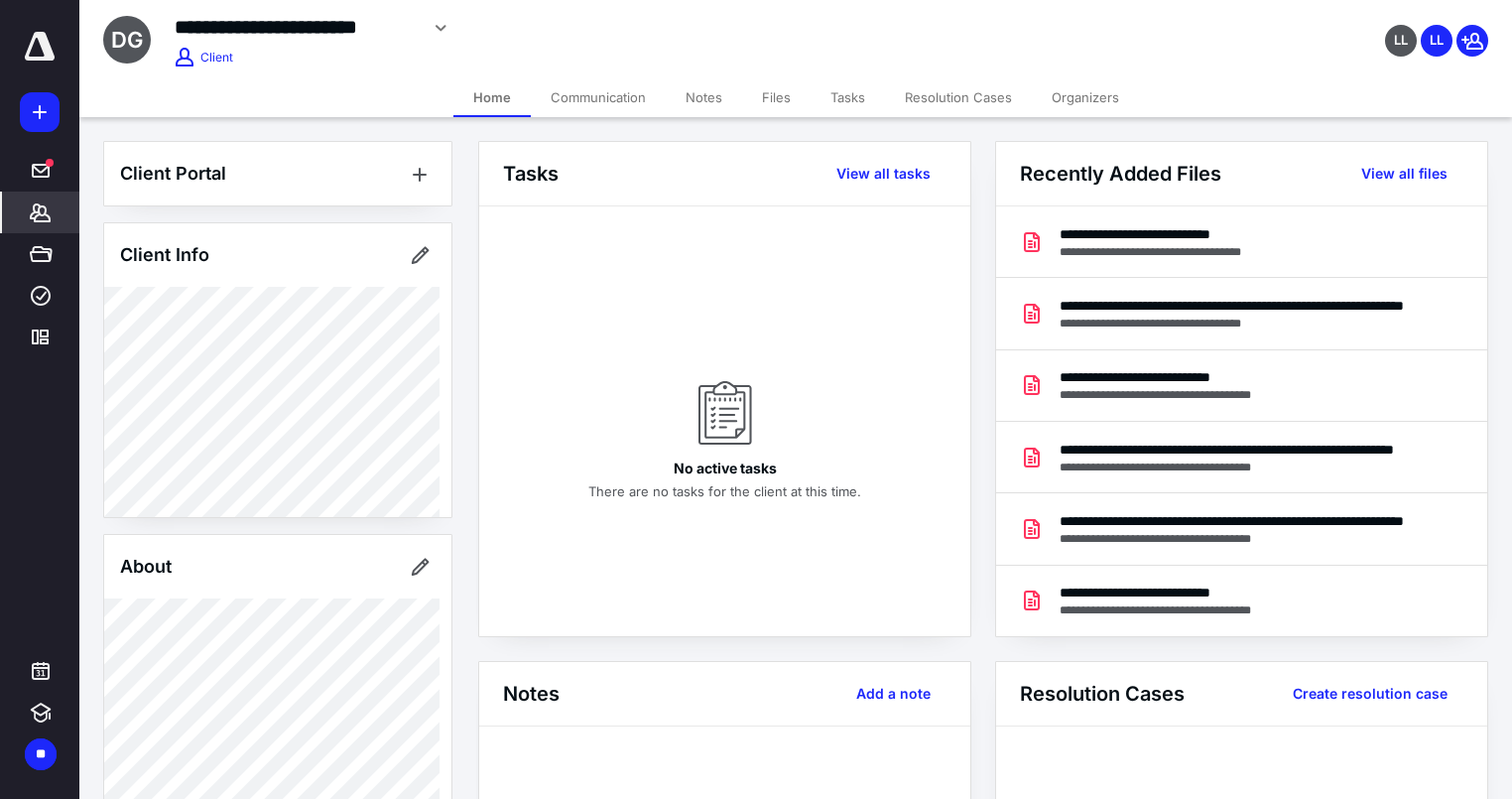 click on "Files" at bounding box center [776, 97] 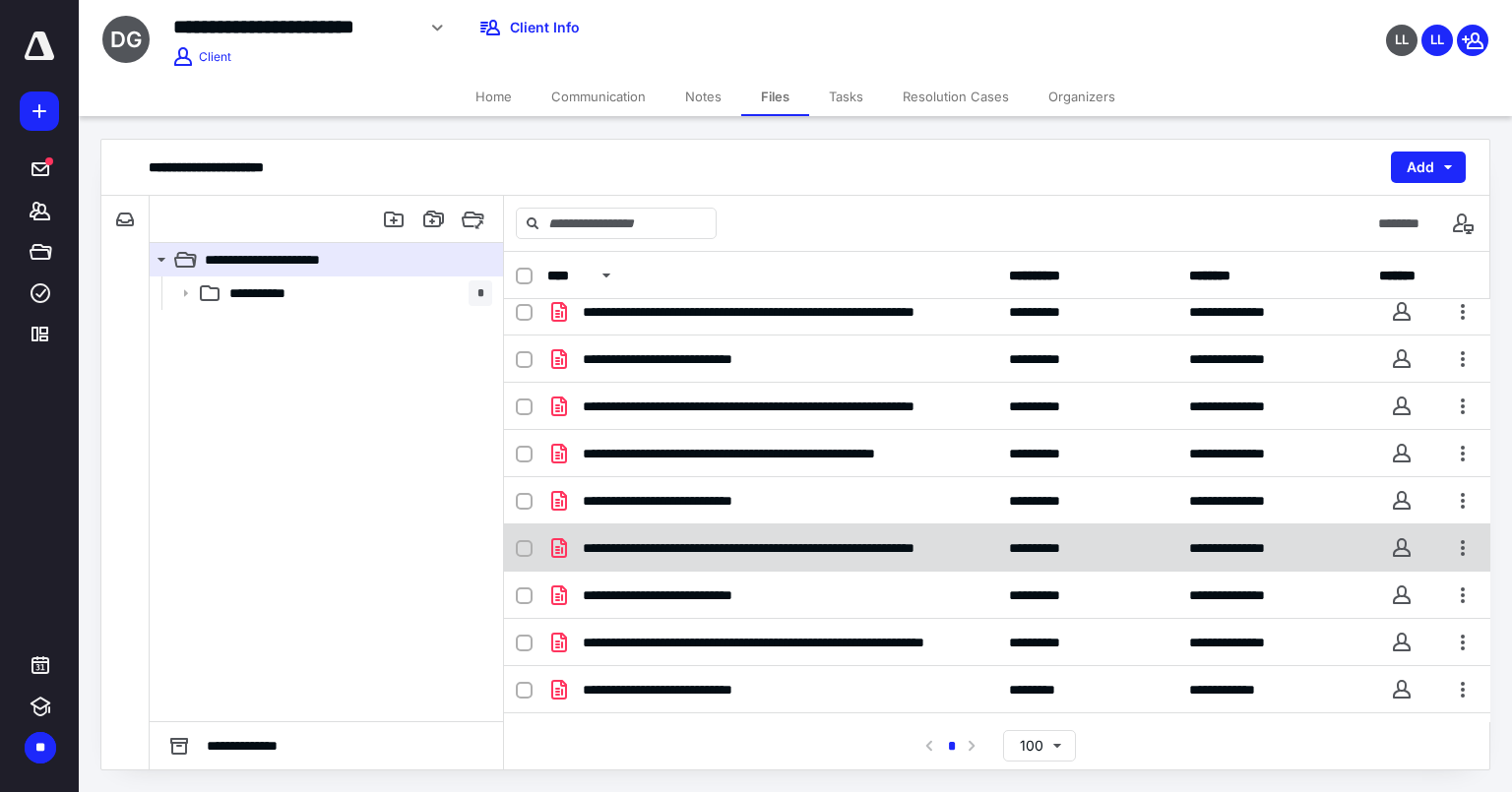 scroll, scrollTop: 142, scrollLeft: 0, axis: vertical 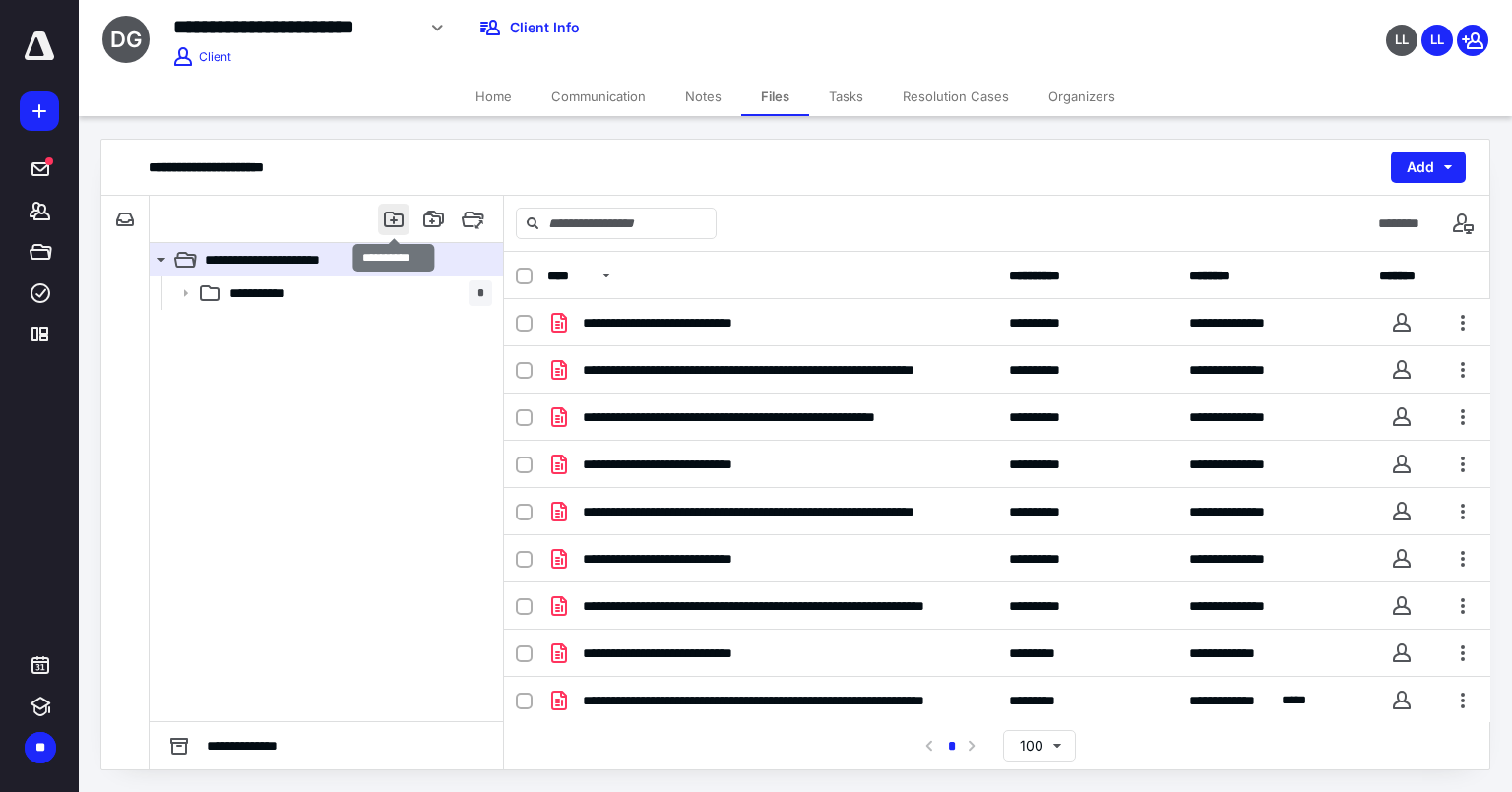 click at bounding box center (394, 219) 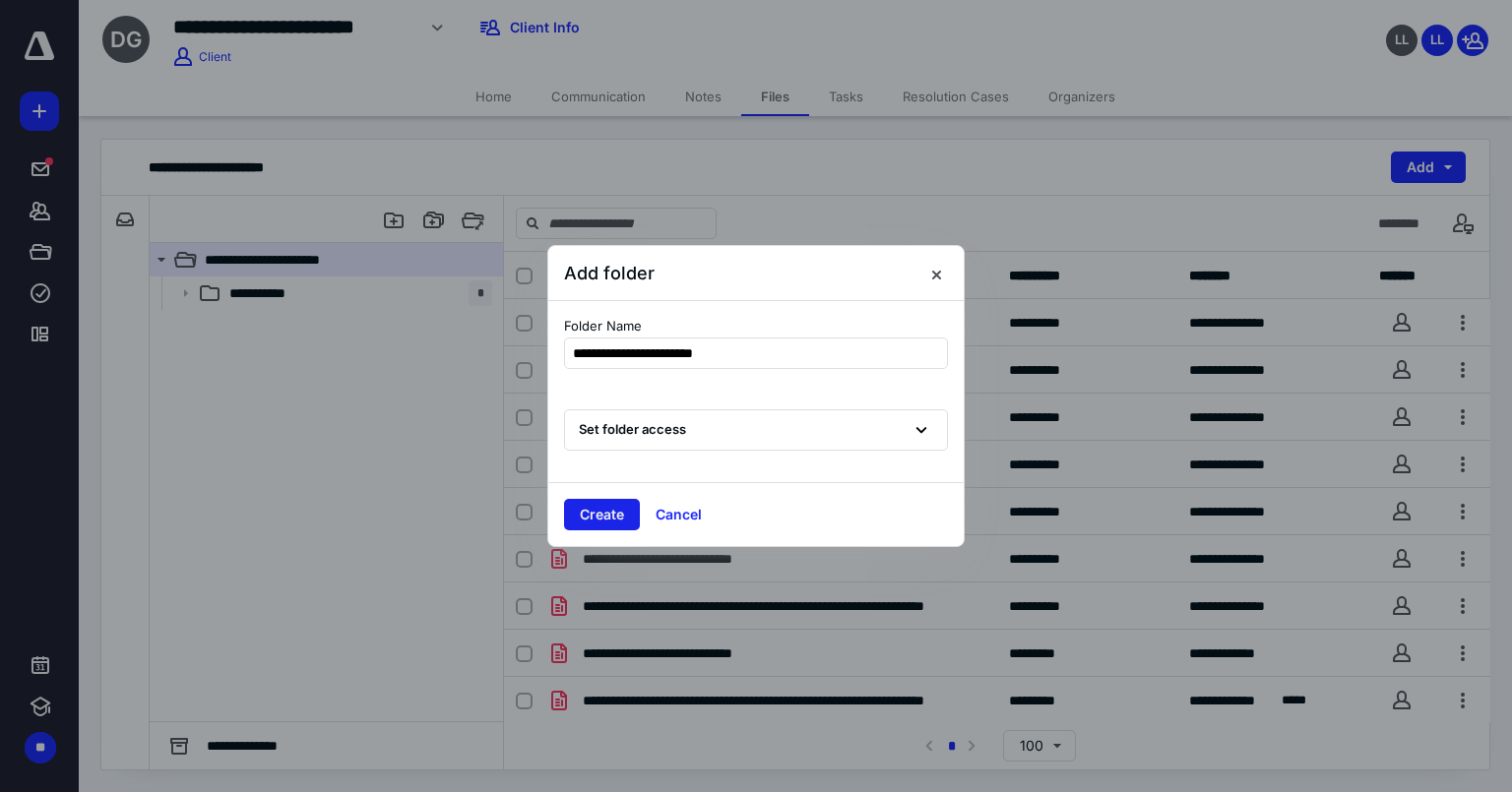 type on "**********" 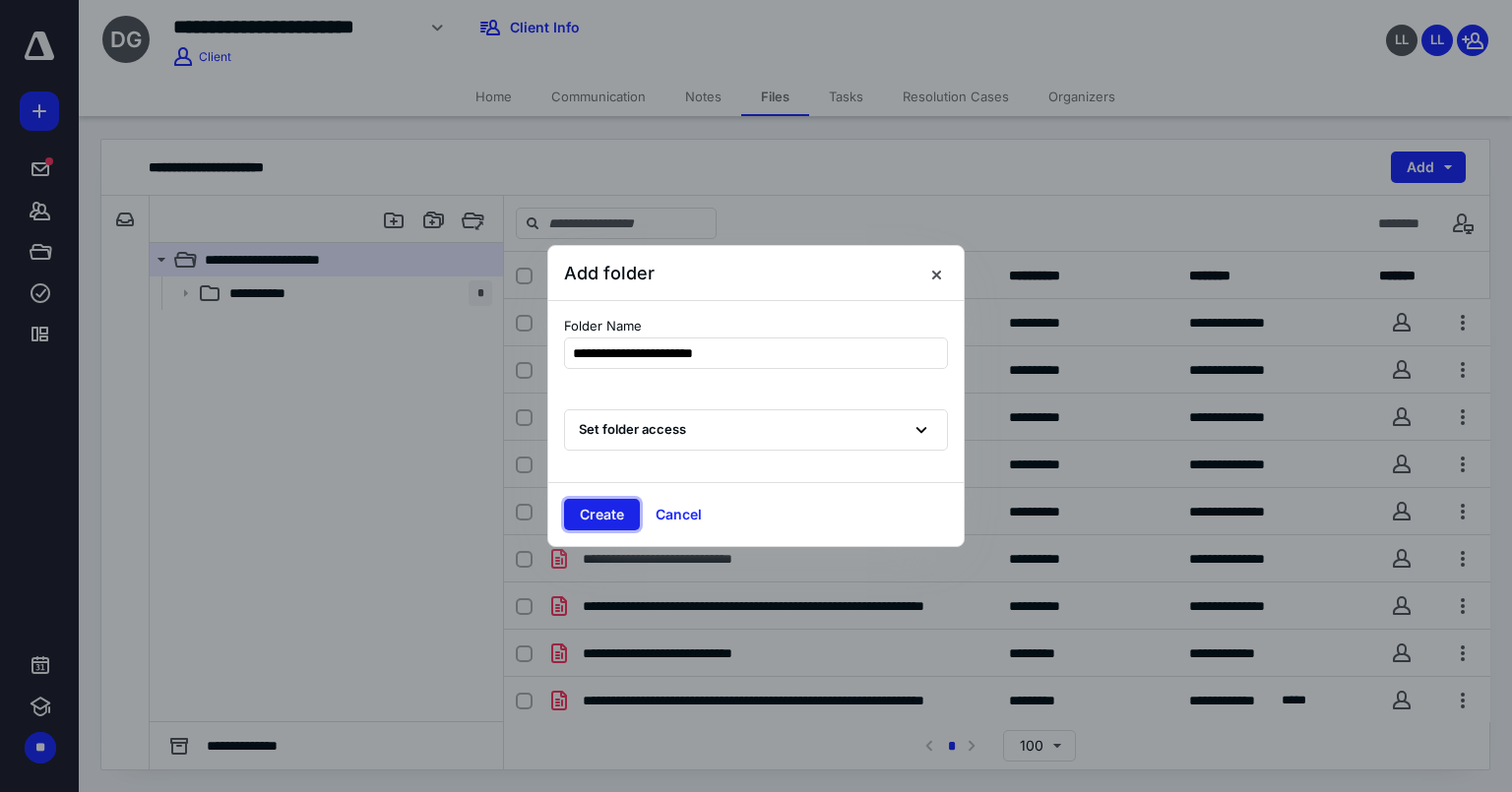click on "Create" at bounding box center (601, 515) 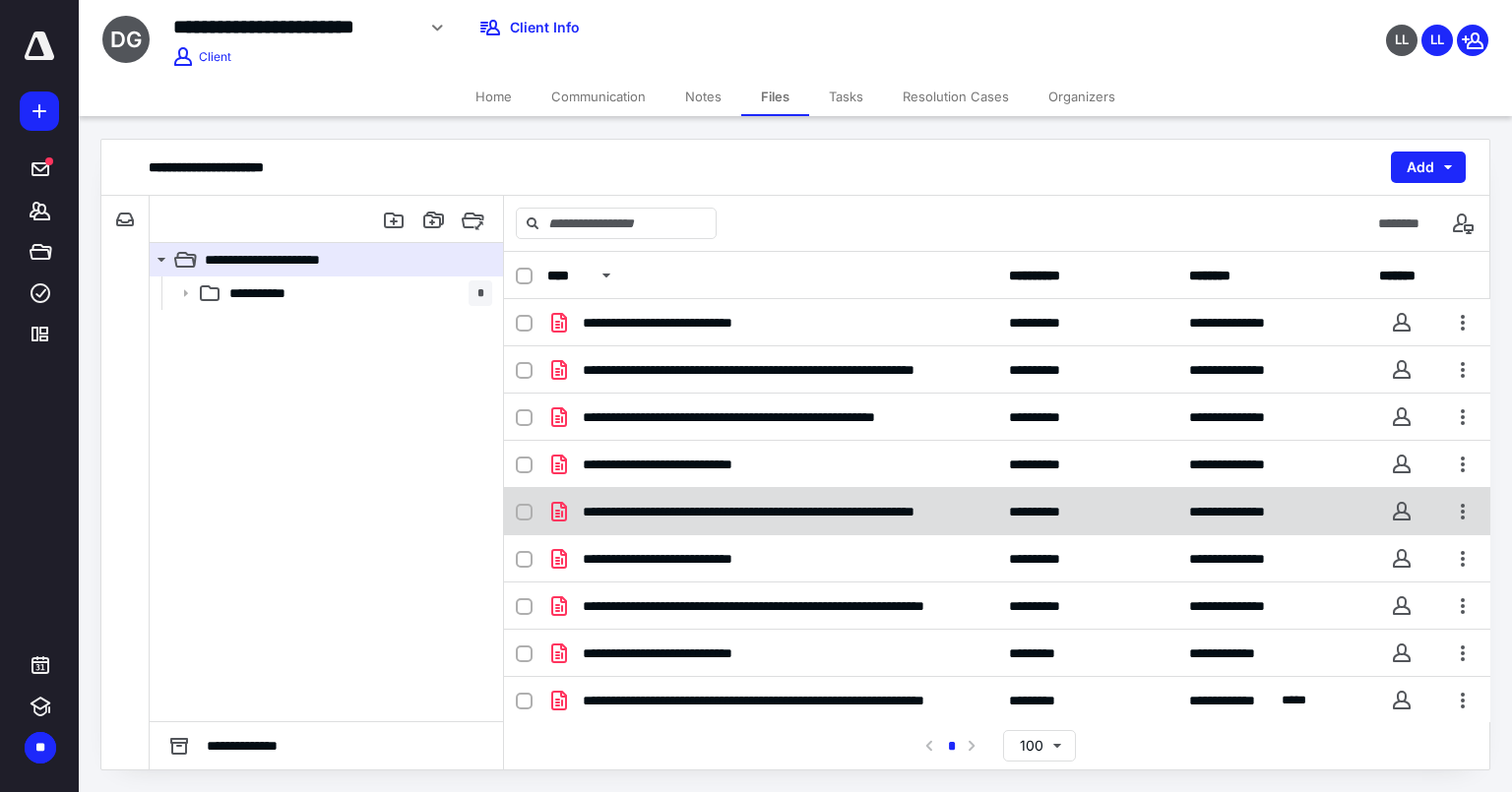scroll, scrollTop: 188, scrollLeft: 0, axis: vertical 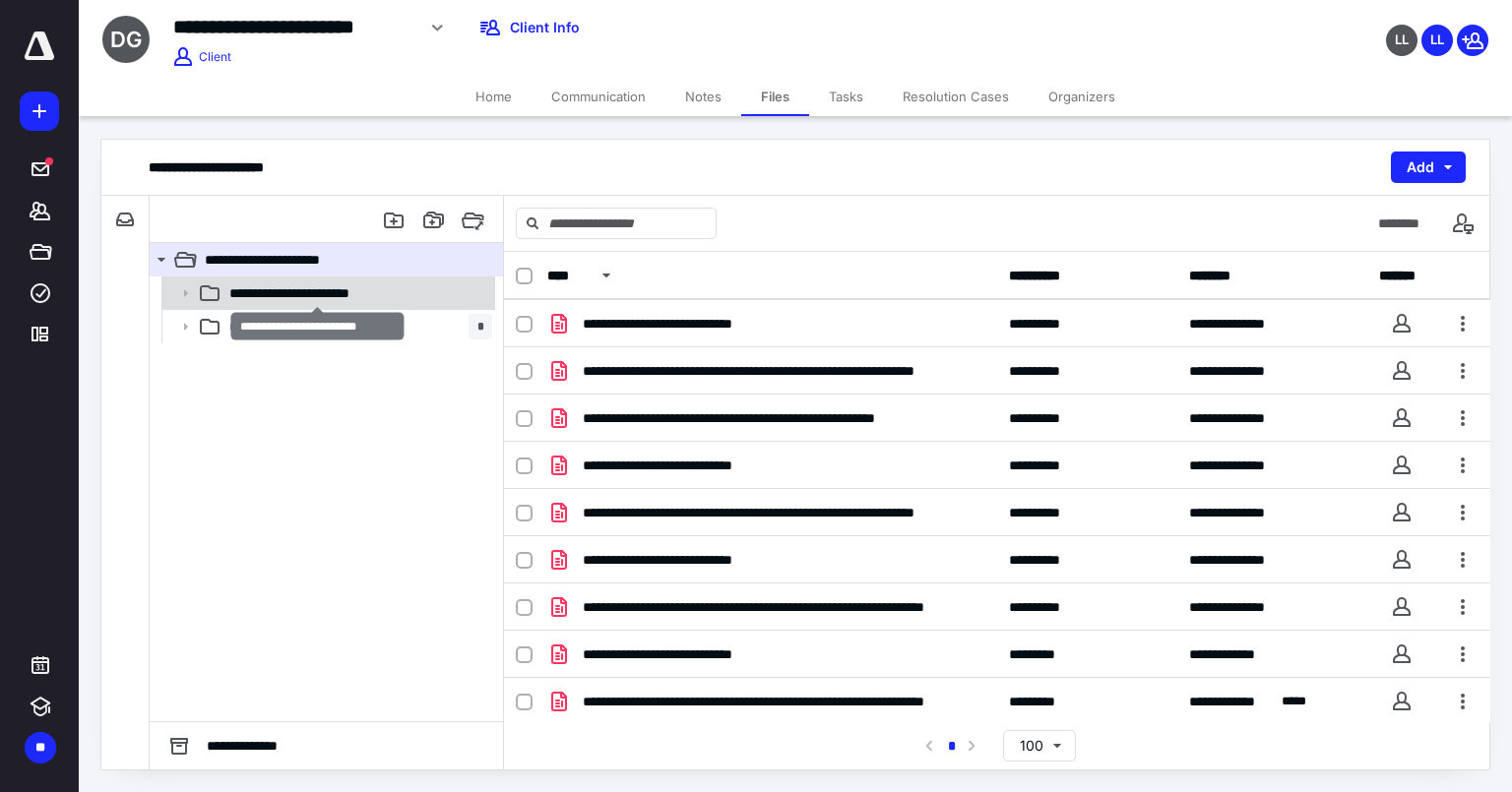 click on "**********" at bounding box center (318, 293) 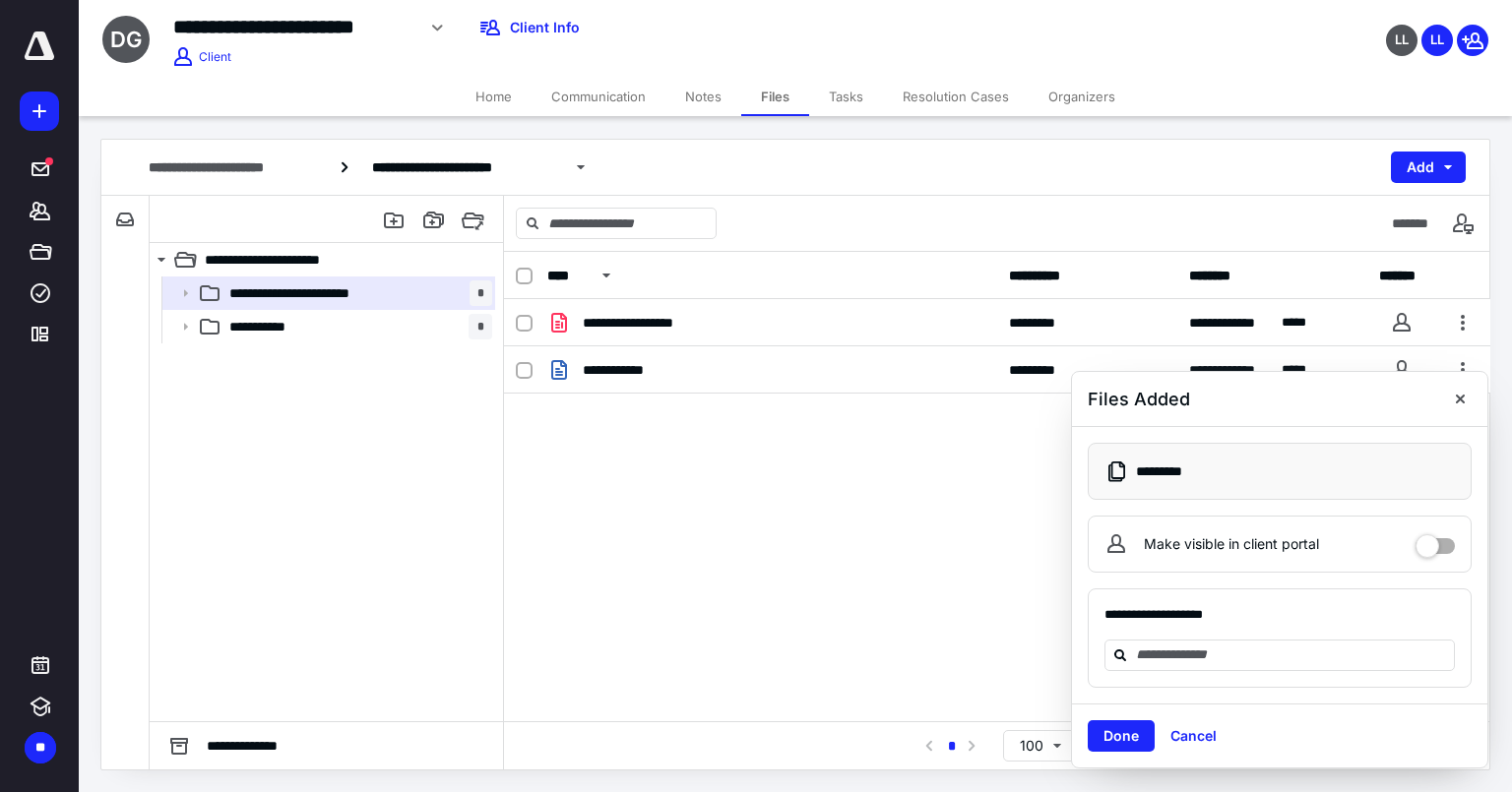 click on "Notes" at bounding box center (703, 96) 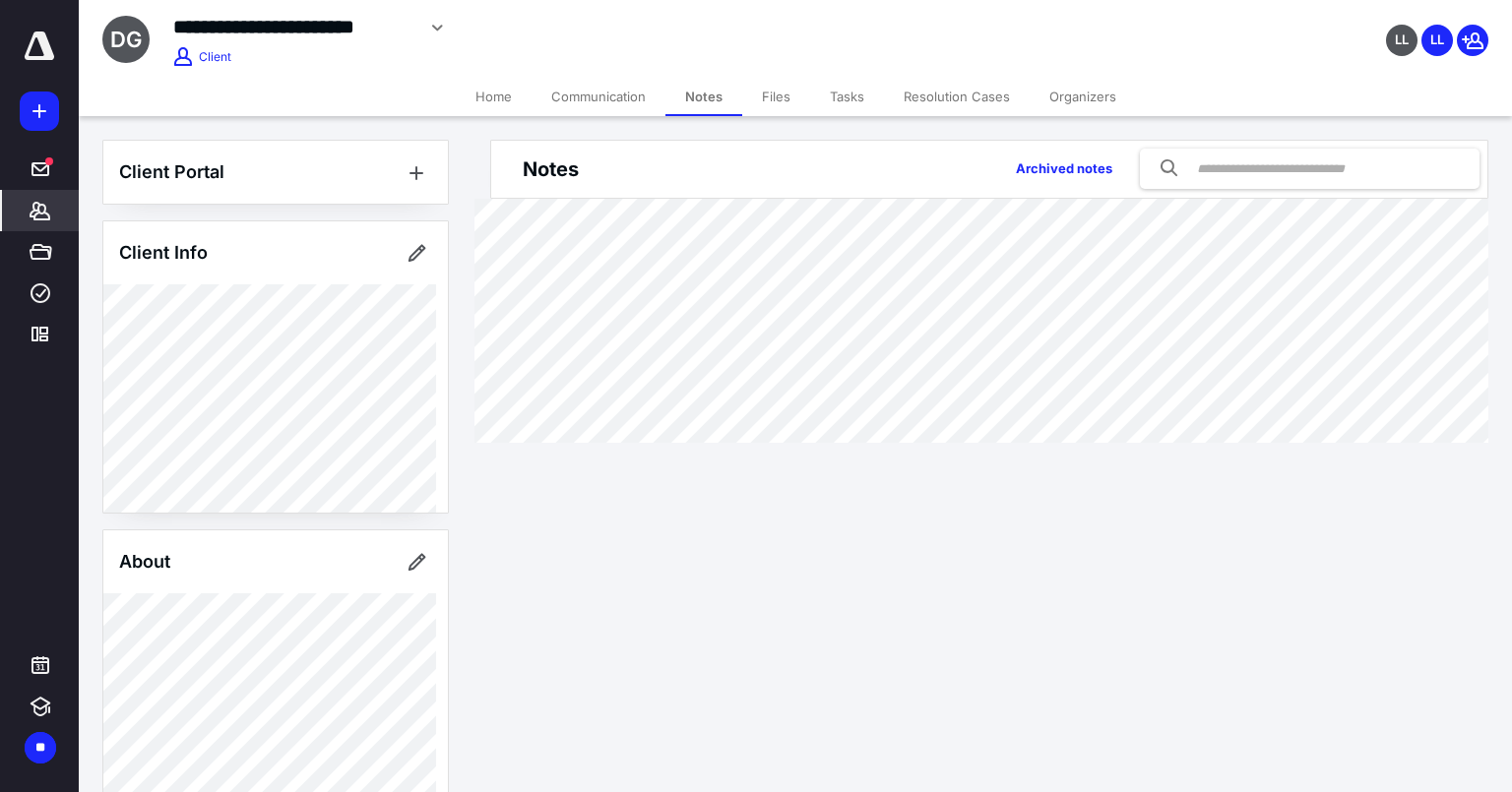 click on "Files" at bounding box center [776, 96] 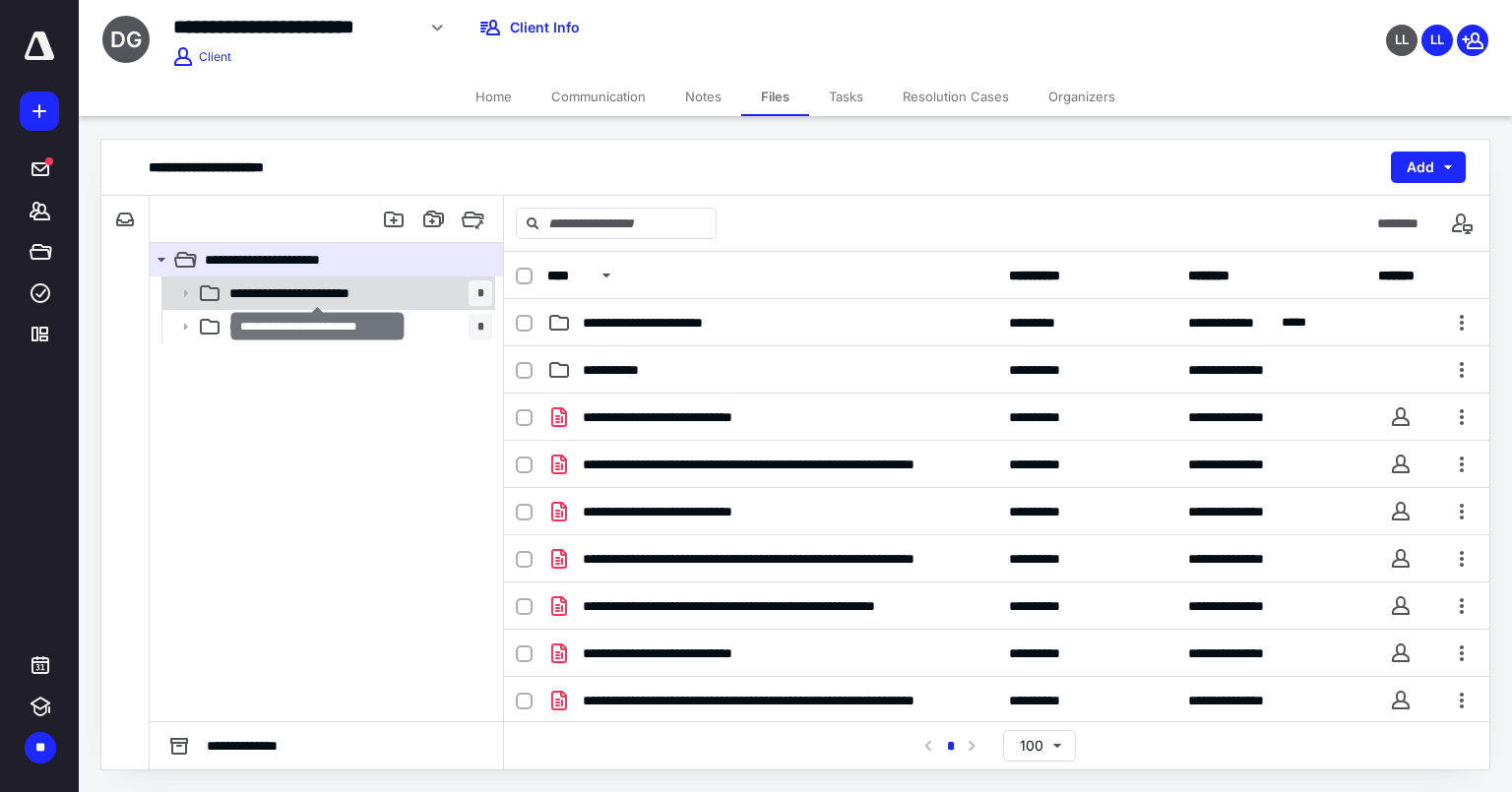 click on "**********" at bounding box center [318, 293] 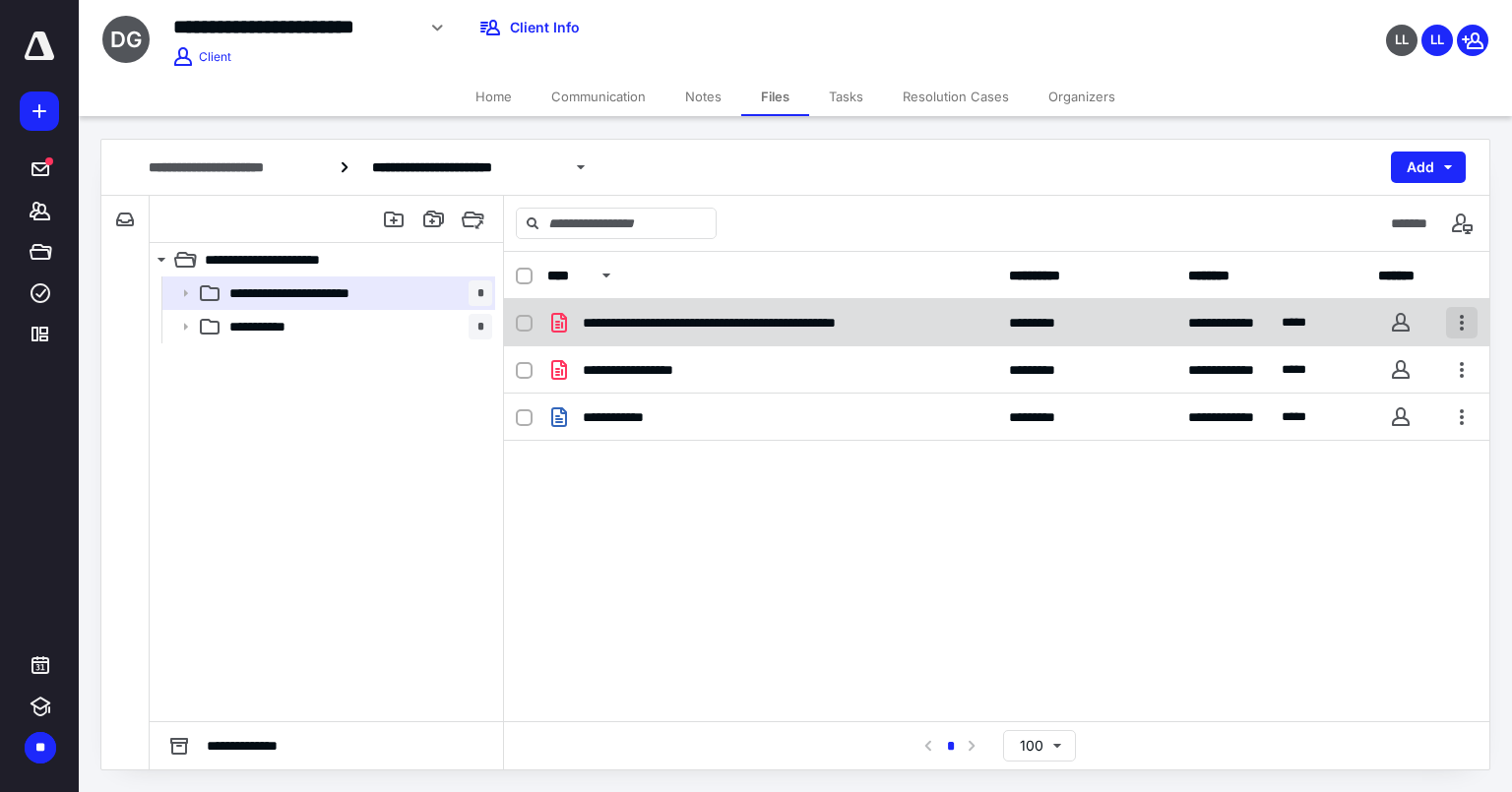 click at bounding box center (1462, 323) 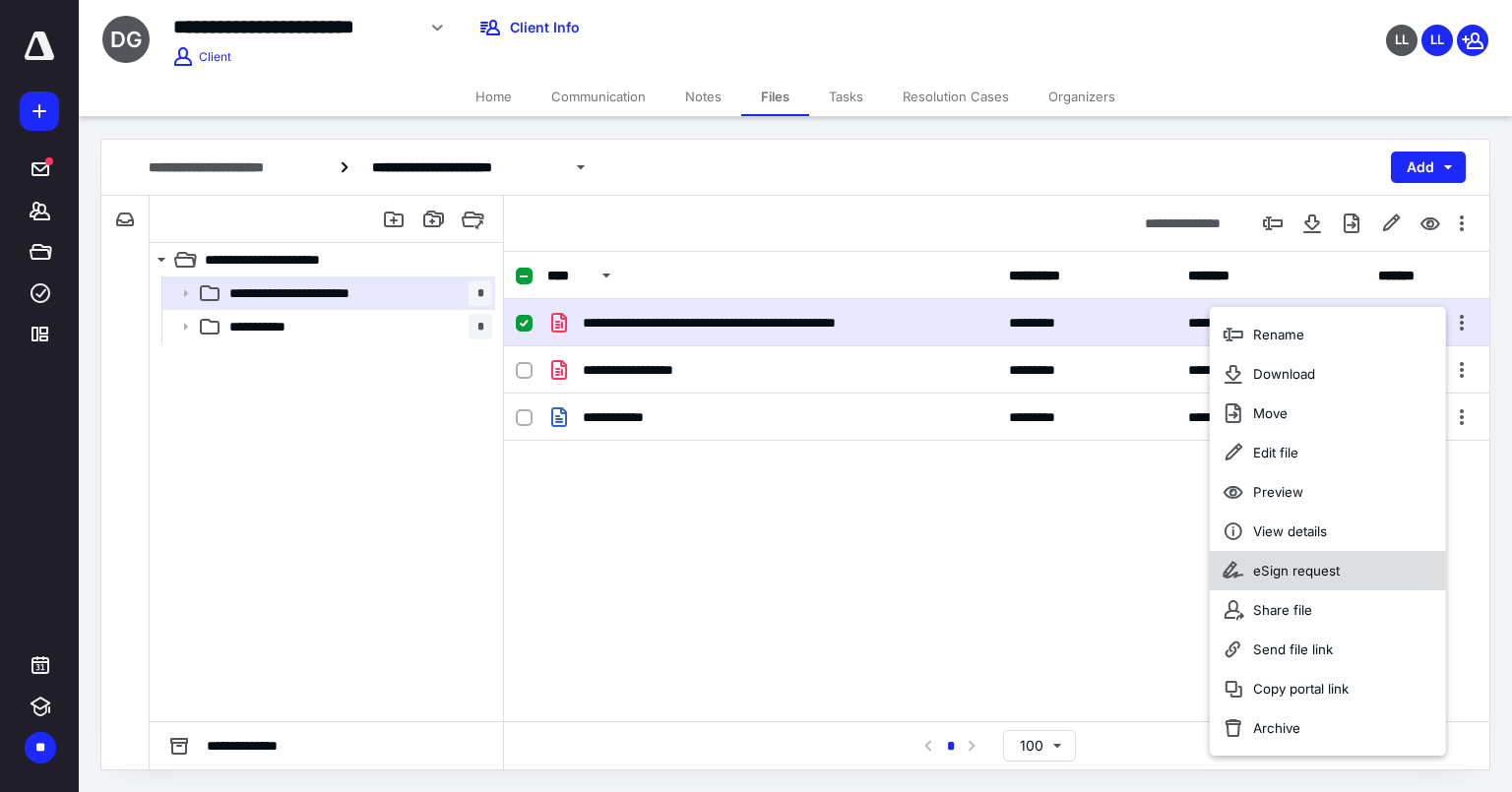 click on "eSign request" at bounding box center (1296, 571) 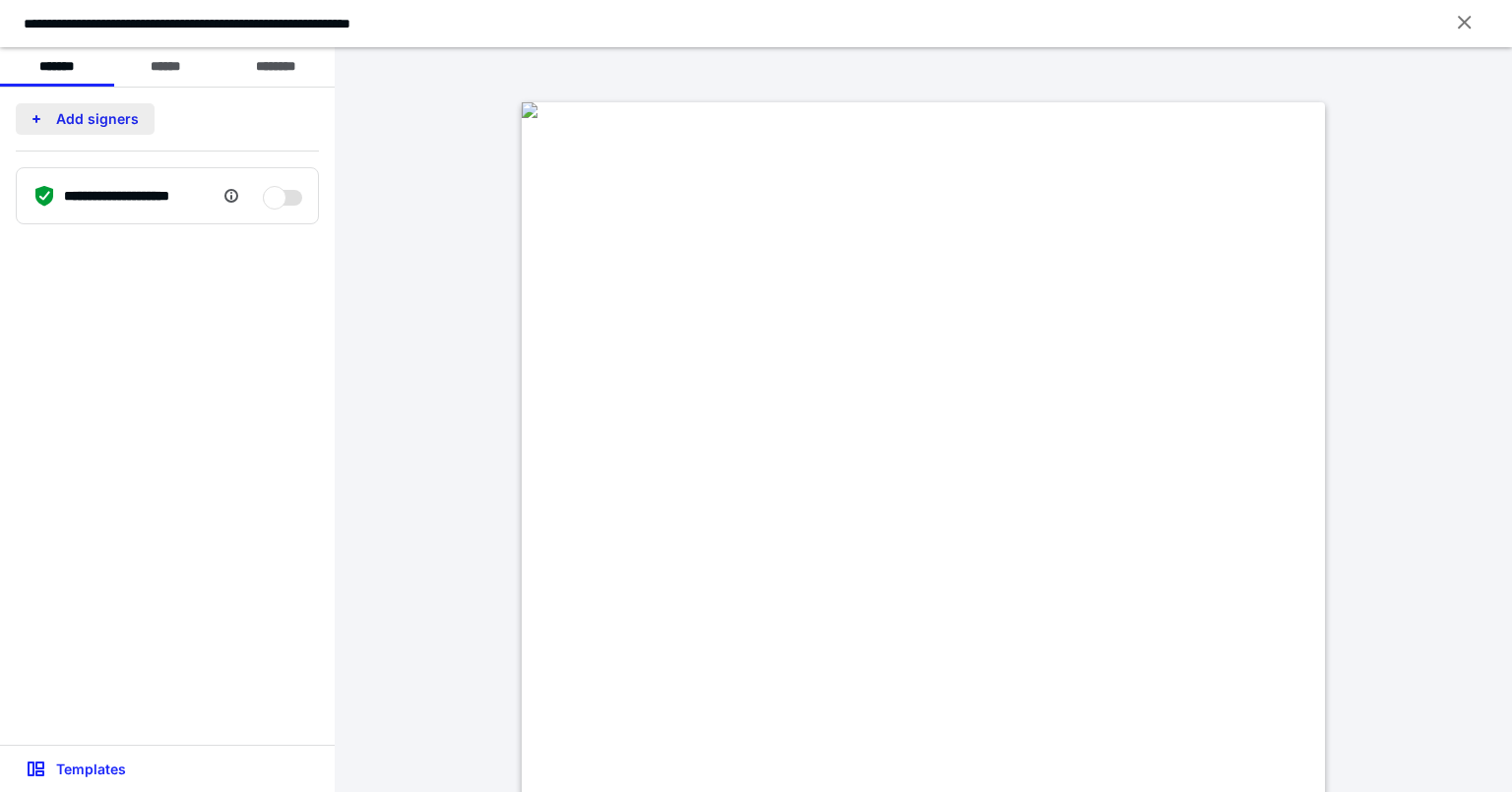 click on "Add signers" at bounding box center (85, 119) 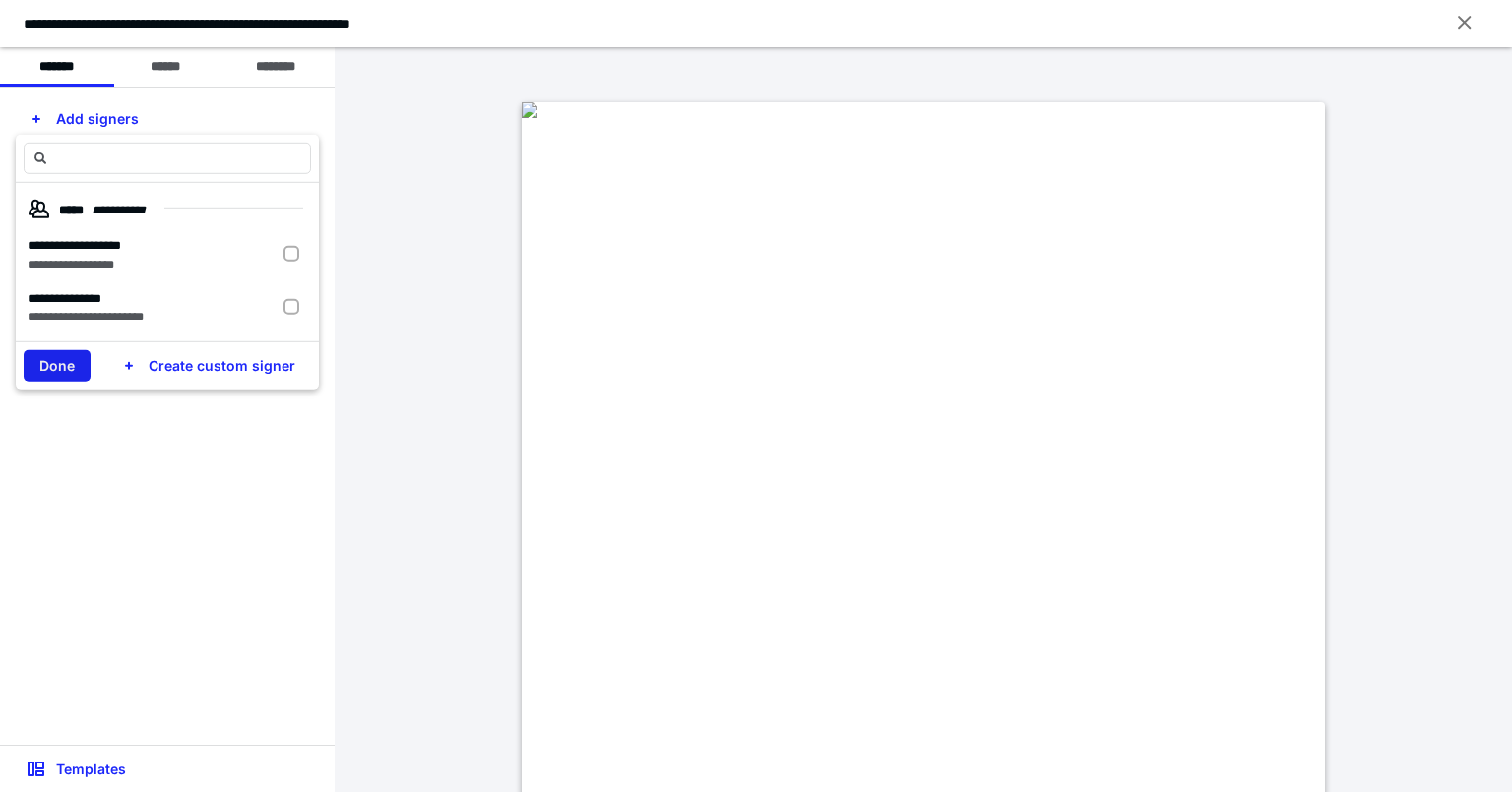 click on "Done" at bounding box center (57, 366) 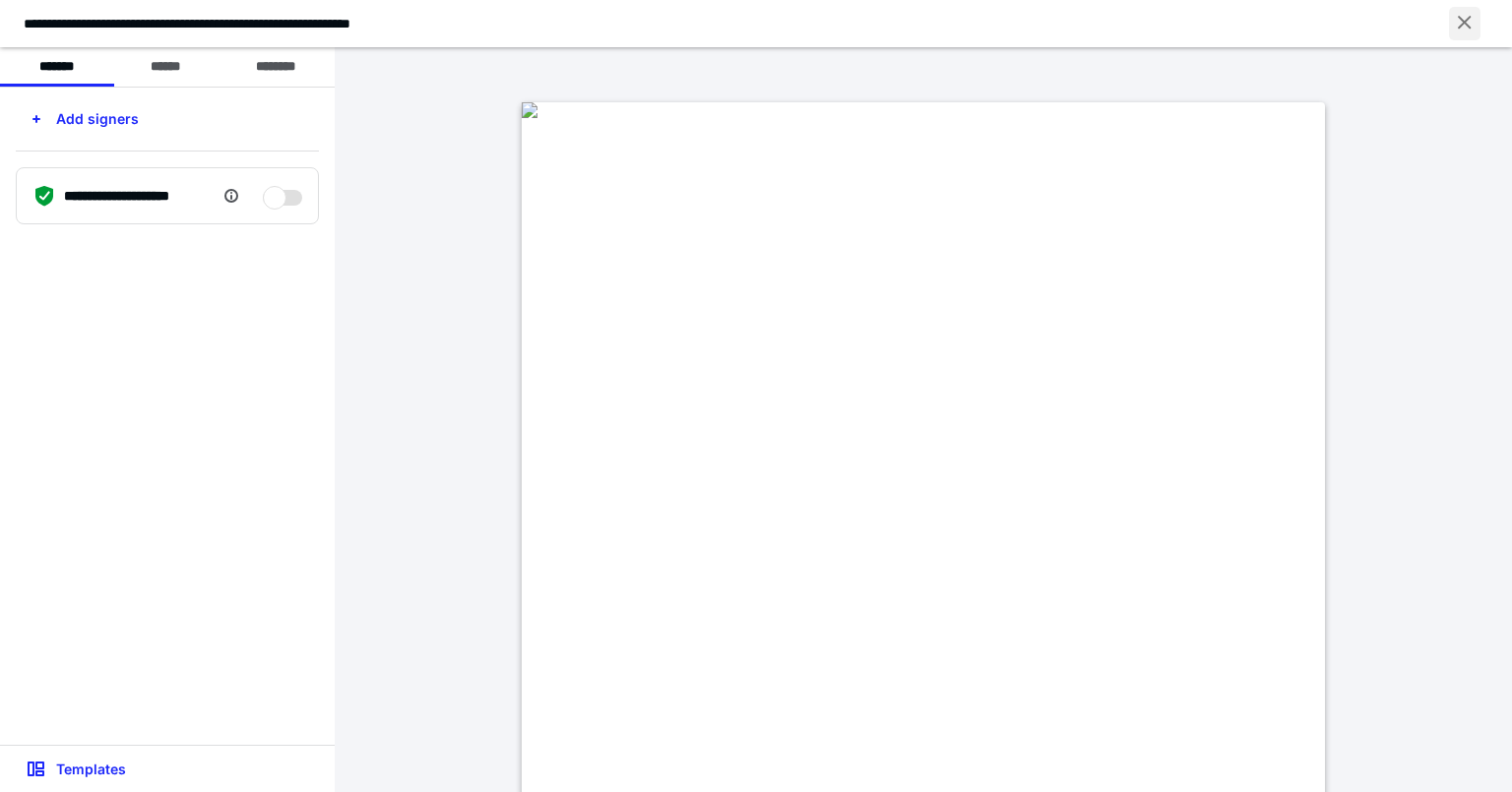 click at bounding box center (1465, 24) 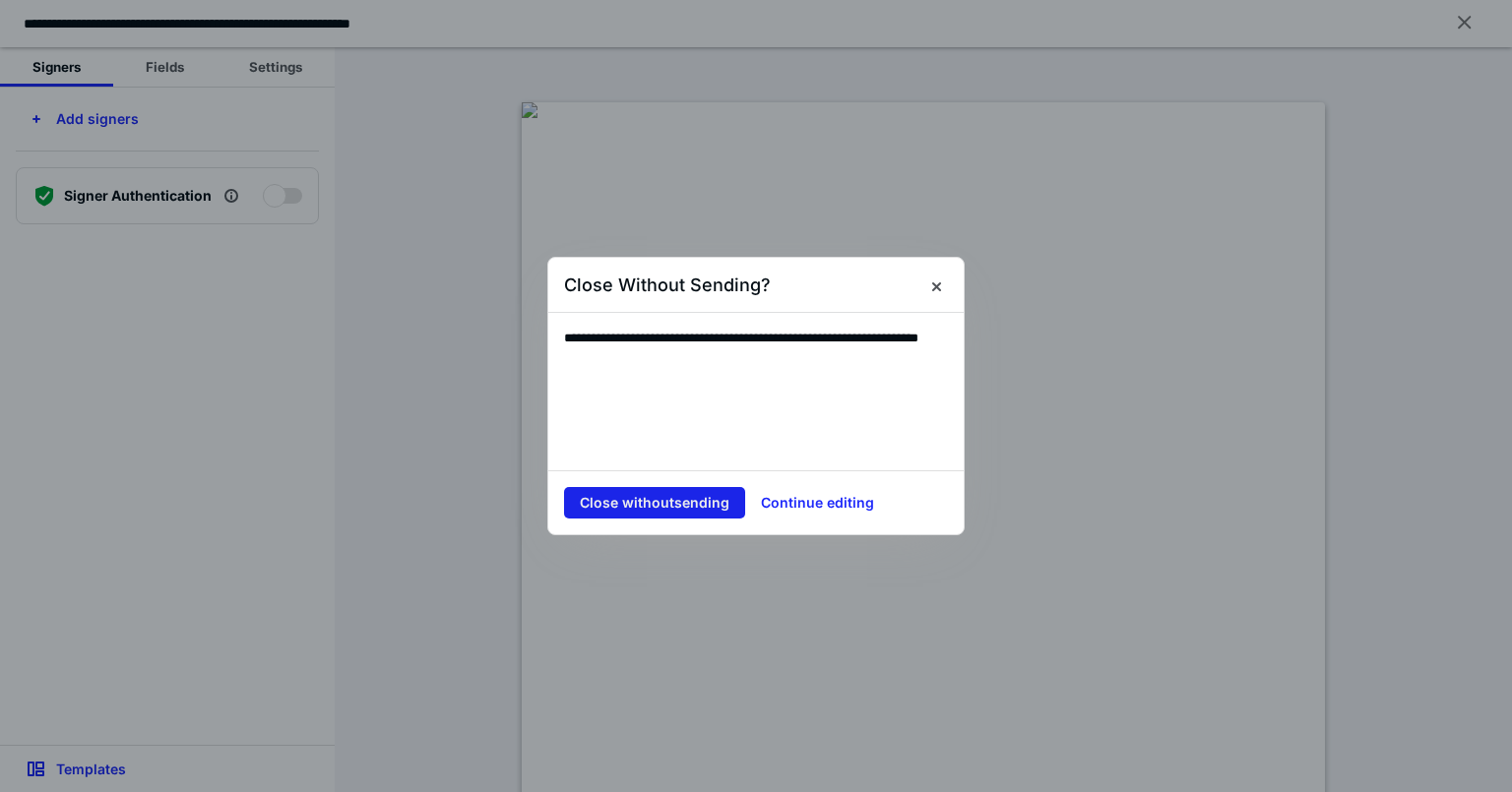 click on "Close without  sending" at bounding box center (655, 503) 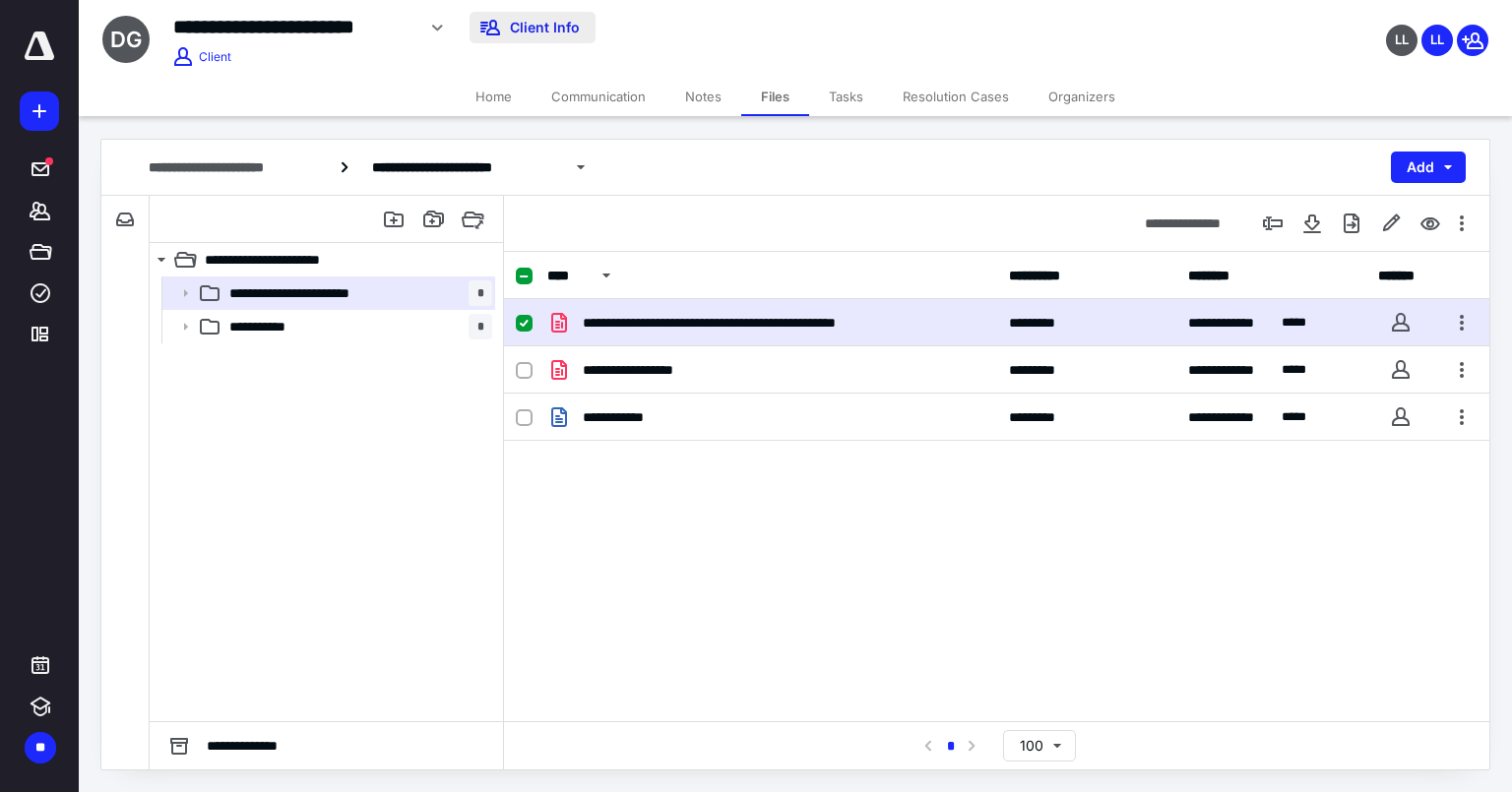 click on "Client Info" at bounding box center [533, 28] 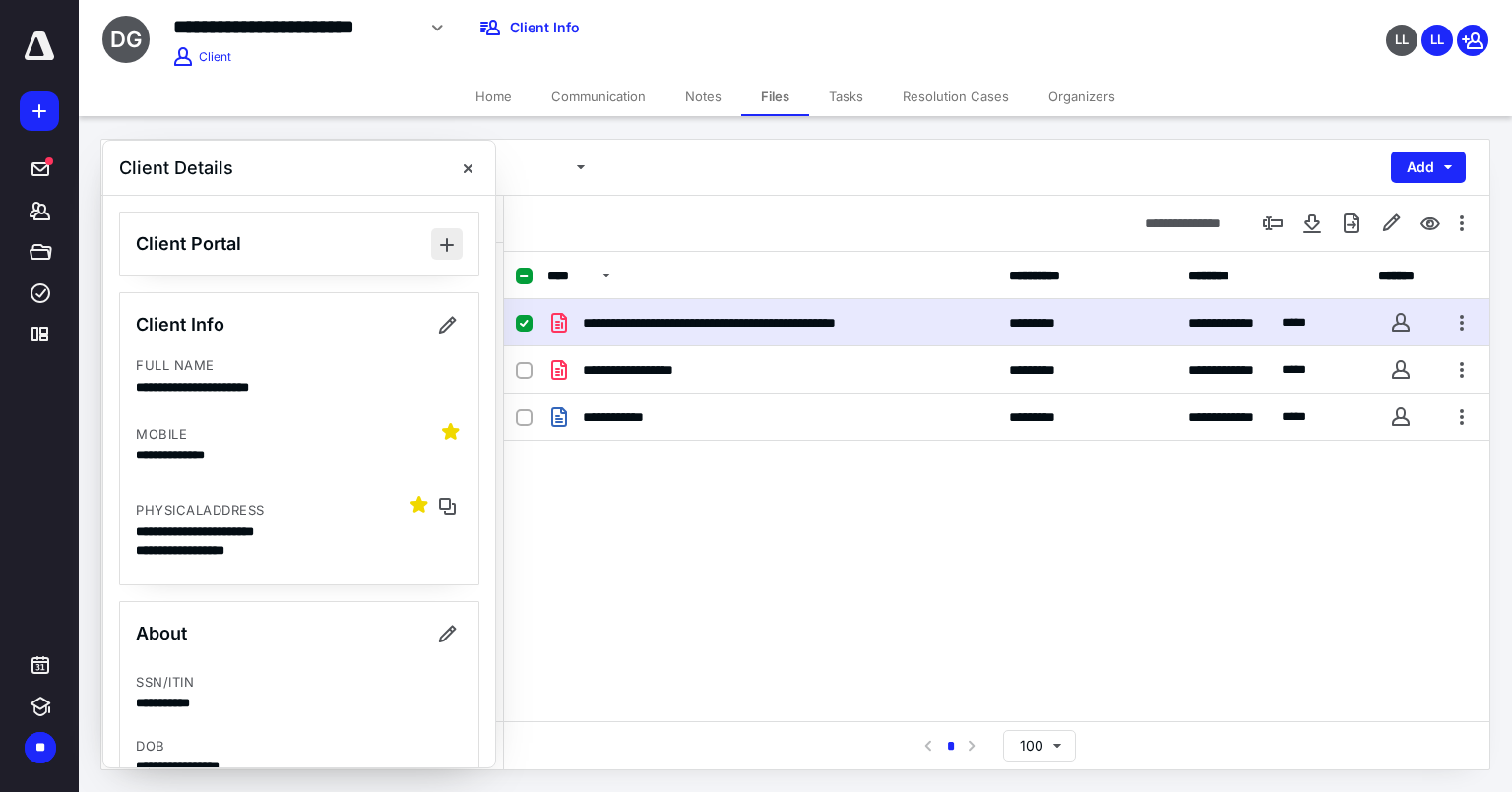 click at bounding box center (447, 244) 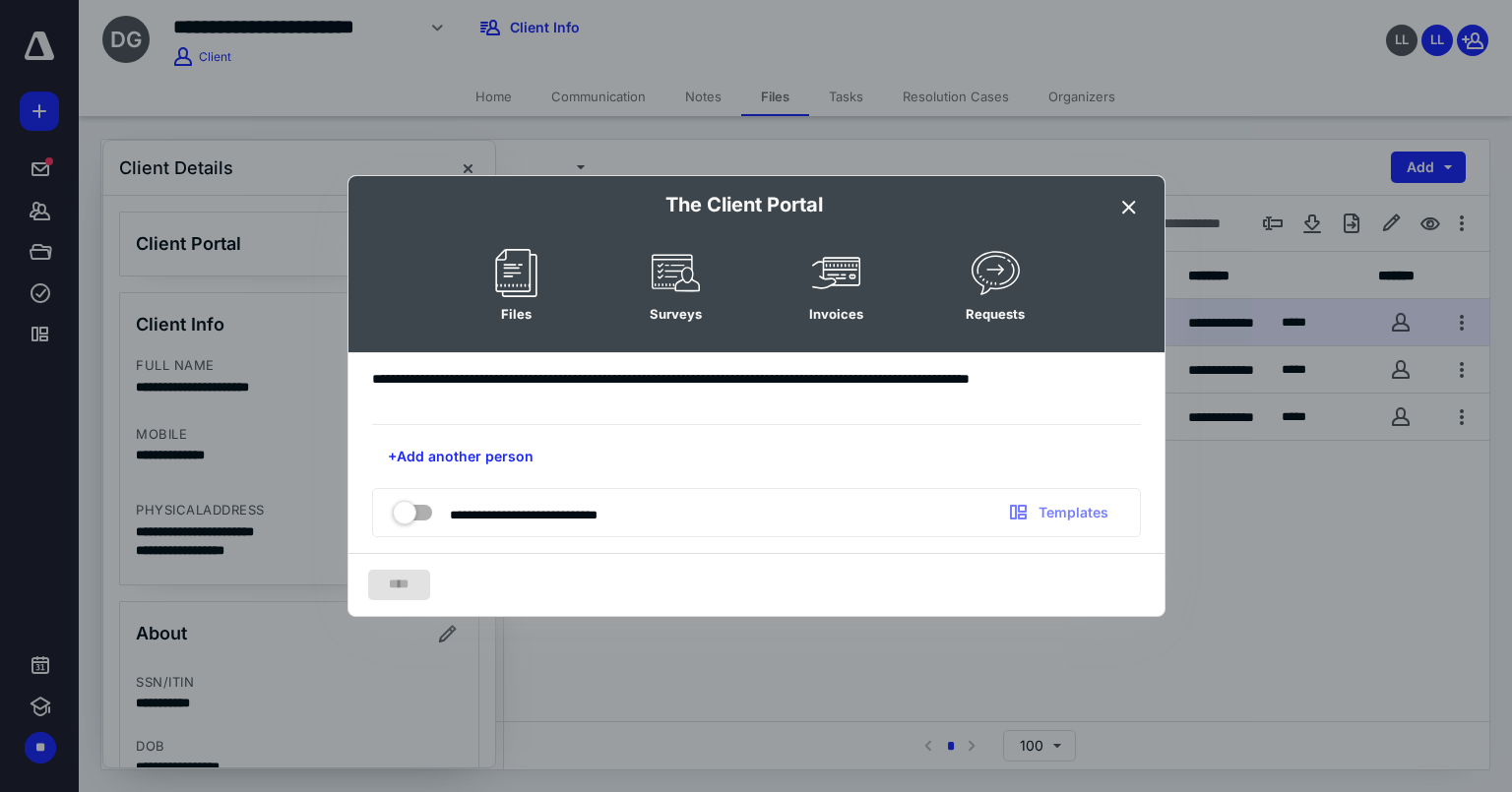 click at bounding box center [1129, 208] 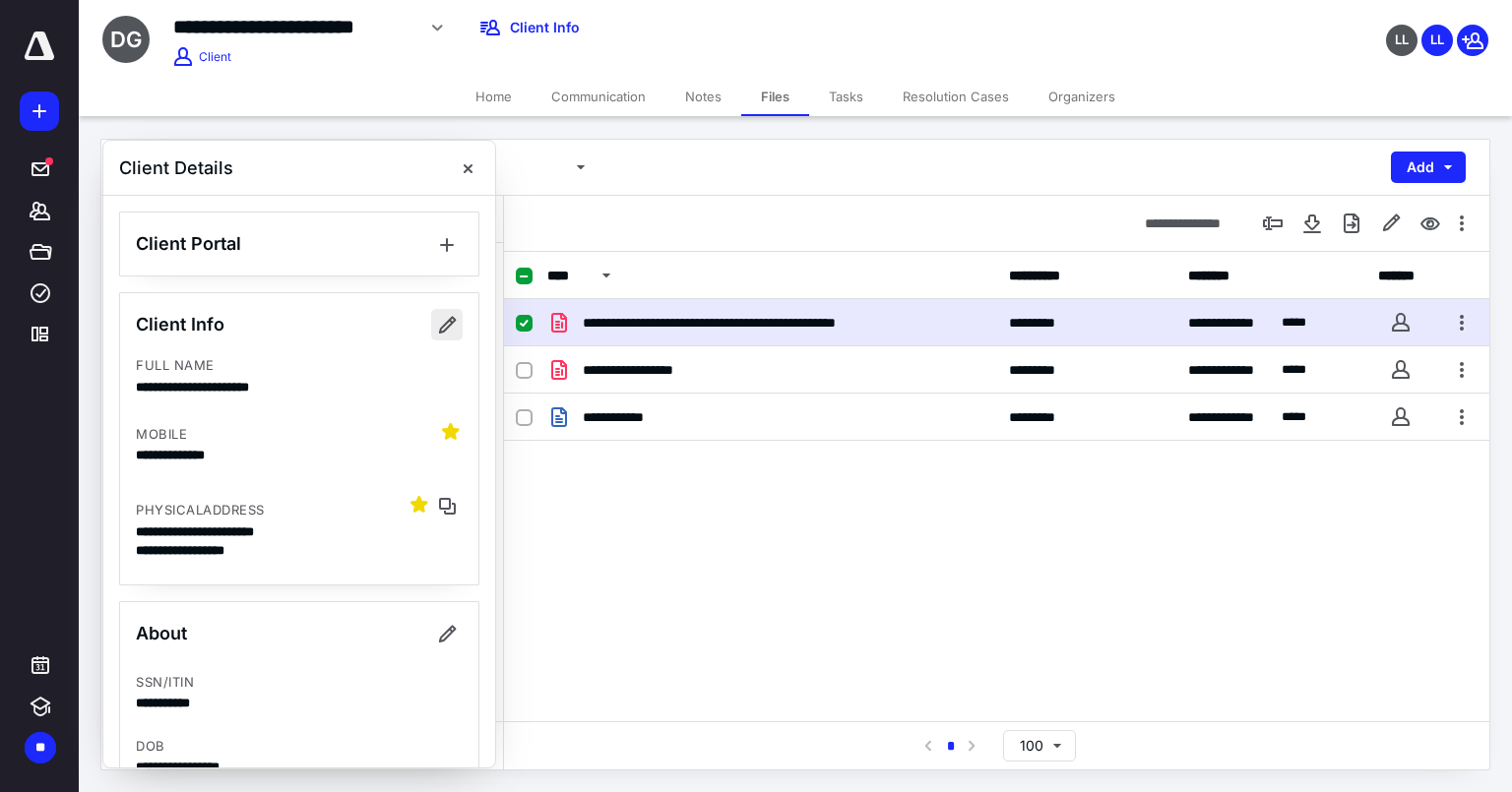 click at bounding box center [447, 325] 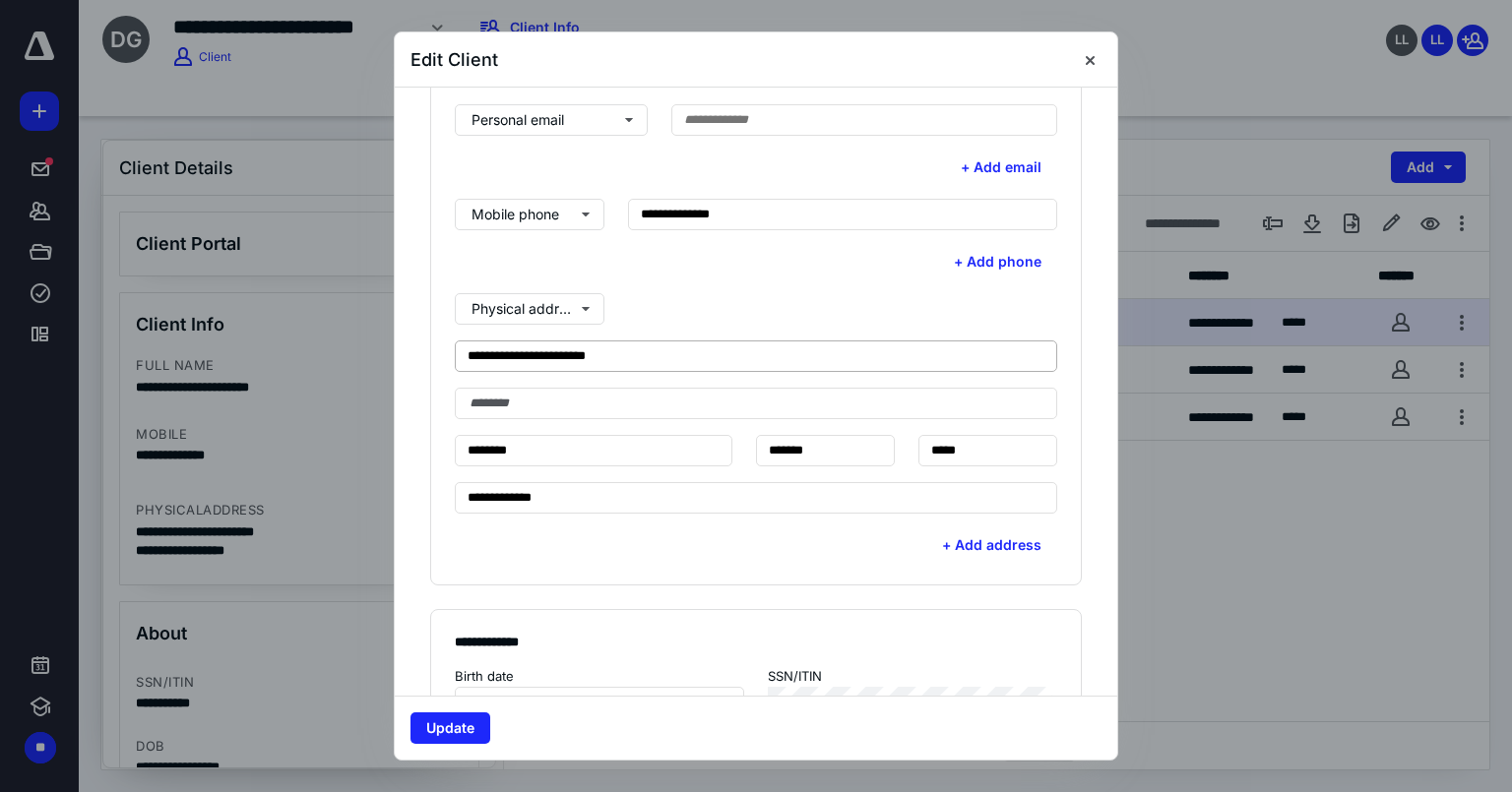 scroll, scrollTop: 262, scrollLeft: 0, axis: vertical 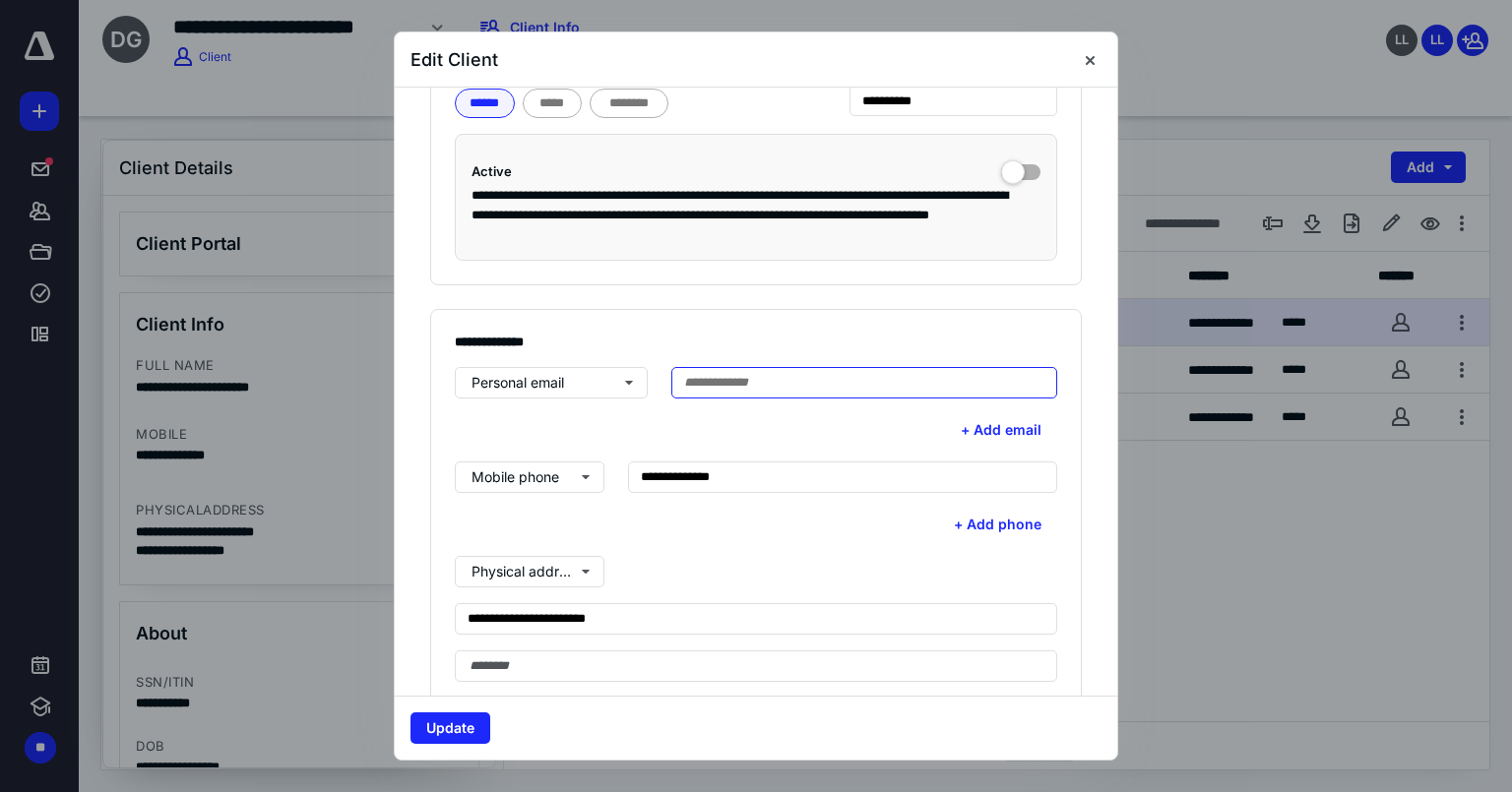 click at bounding box center (864, 383) 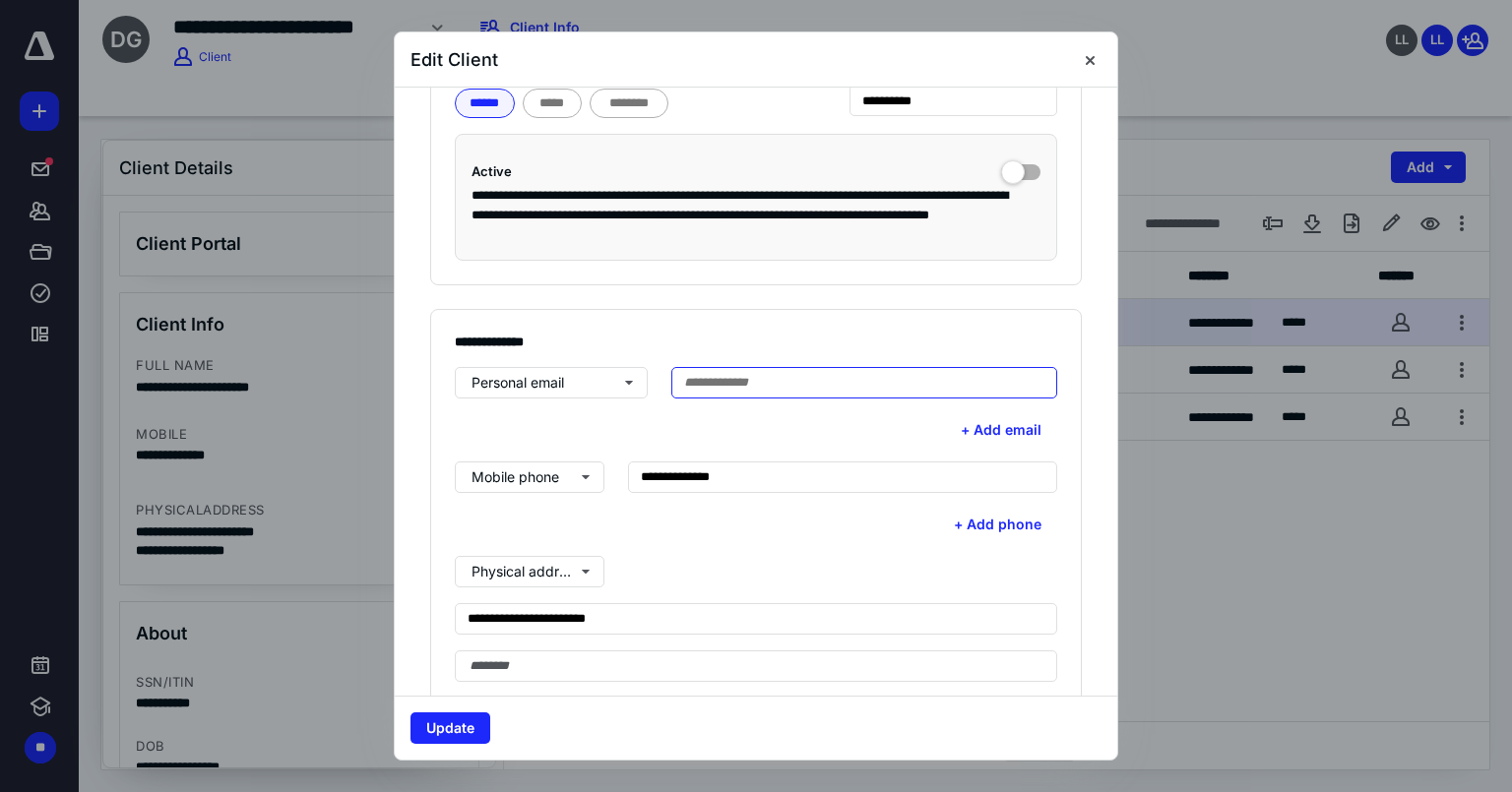 paste on "**********" 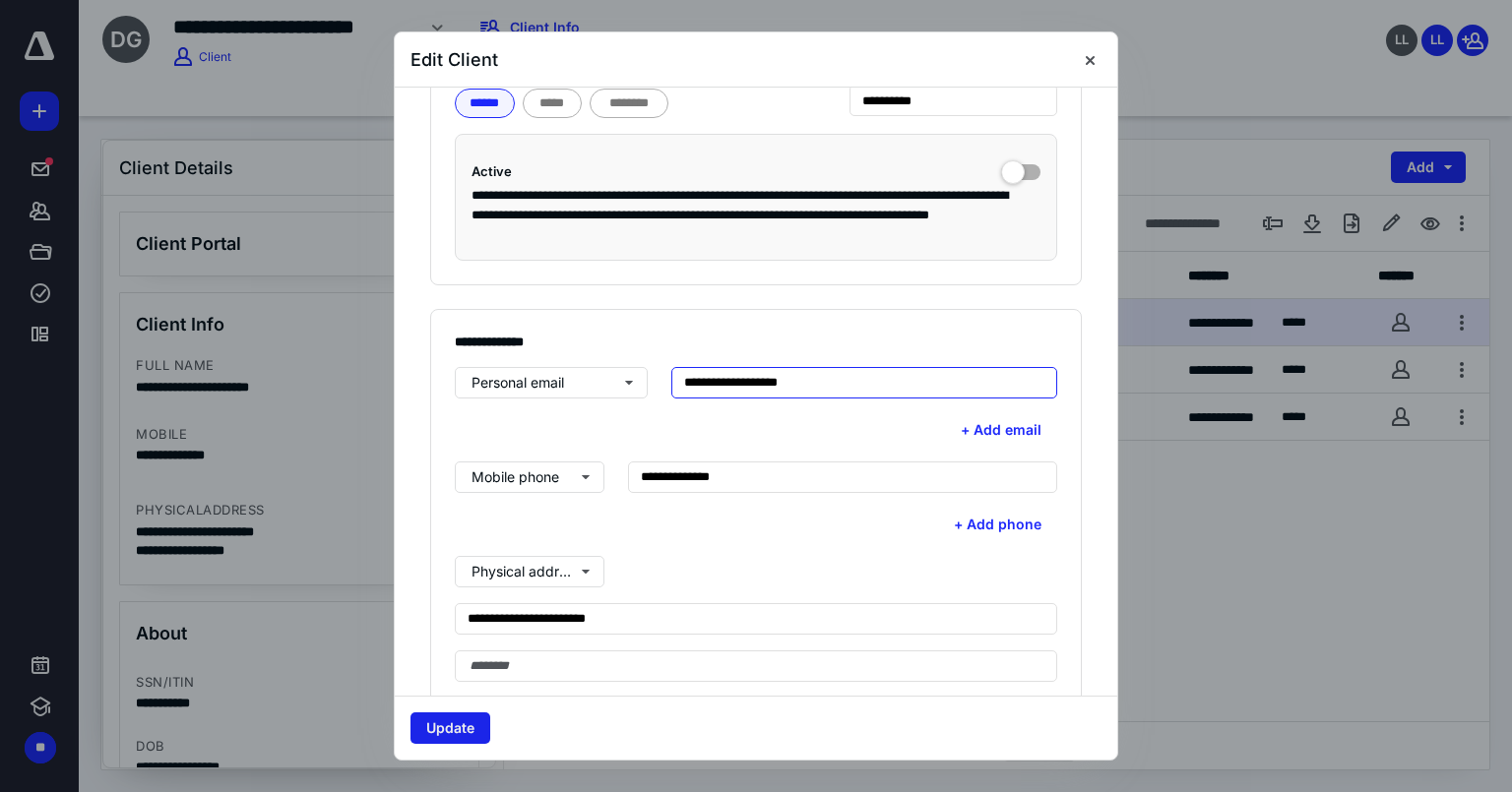 type on "**********" 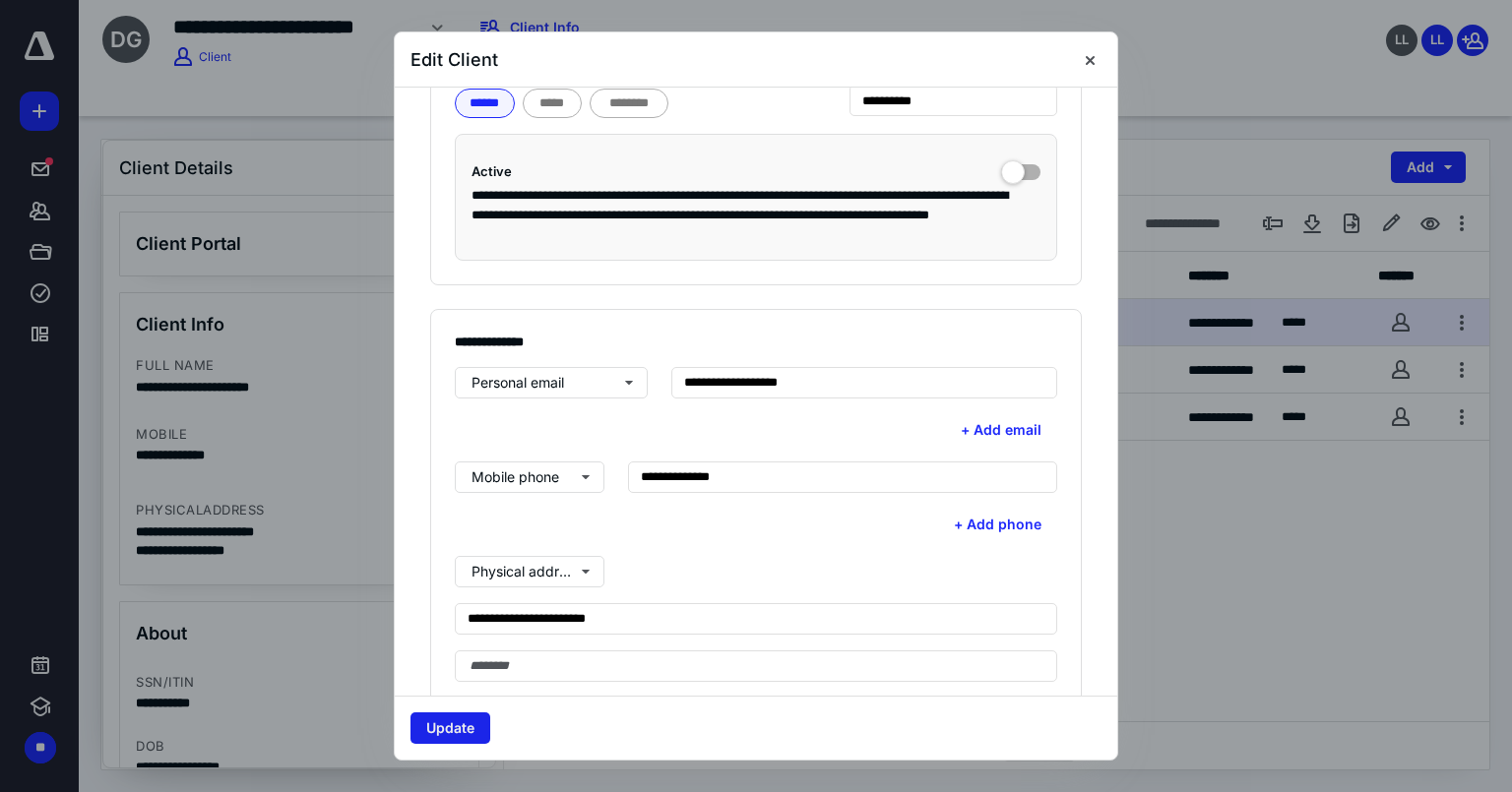 click on "Update" at bounding box center [450, 728] 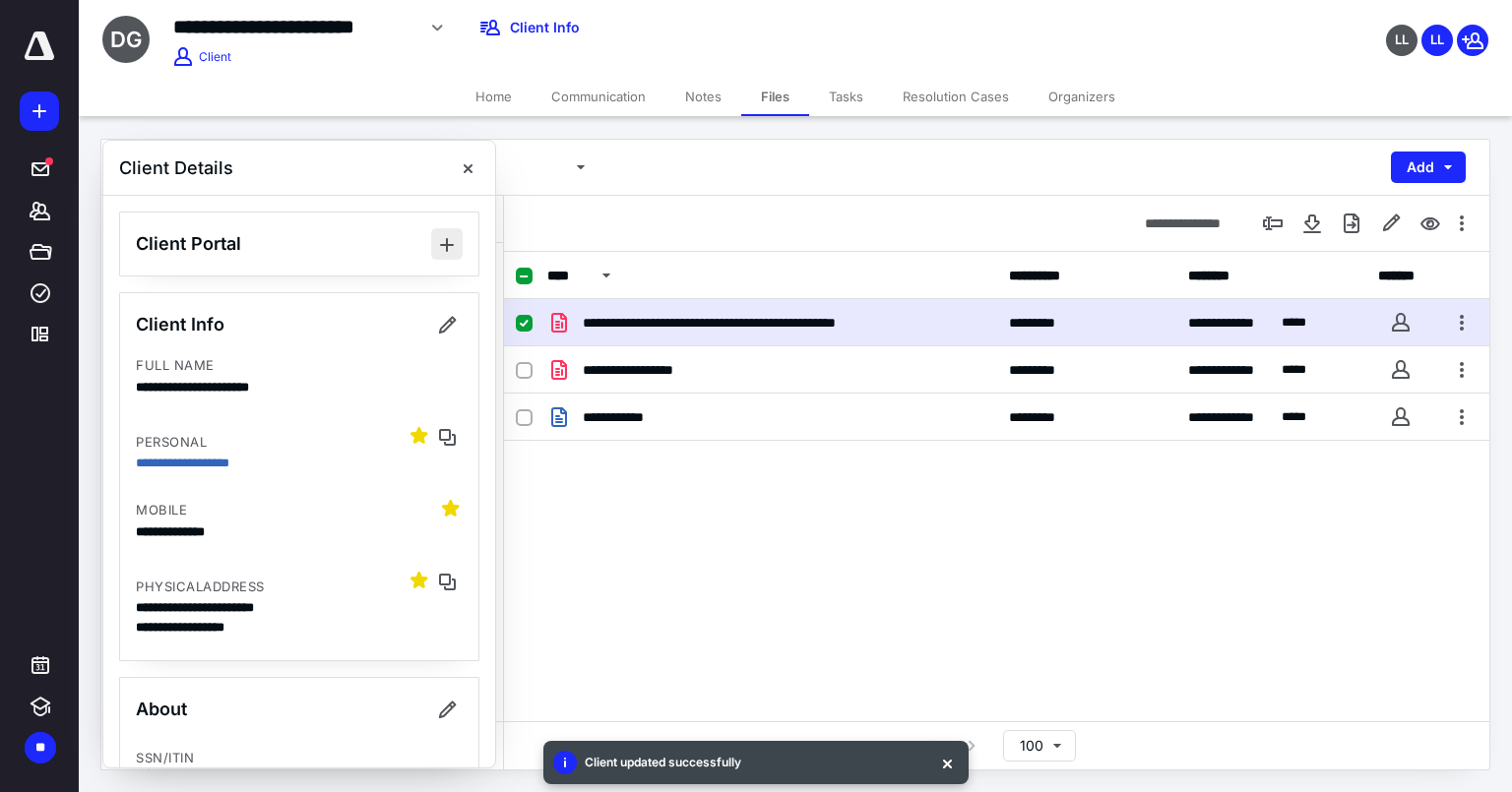 click at bounding box center (447, 244) 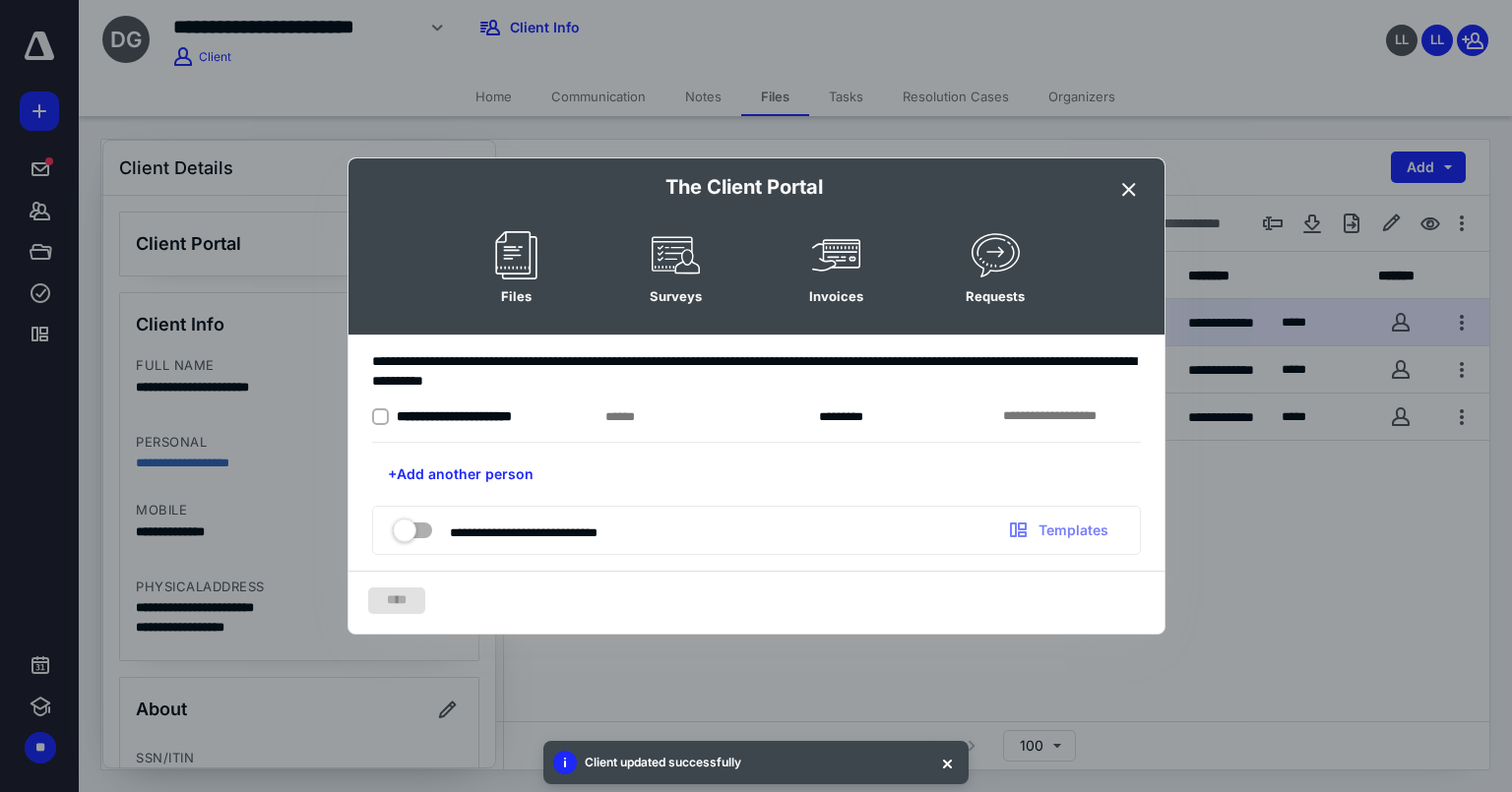 click at bounding box center [380, 417] 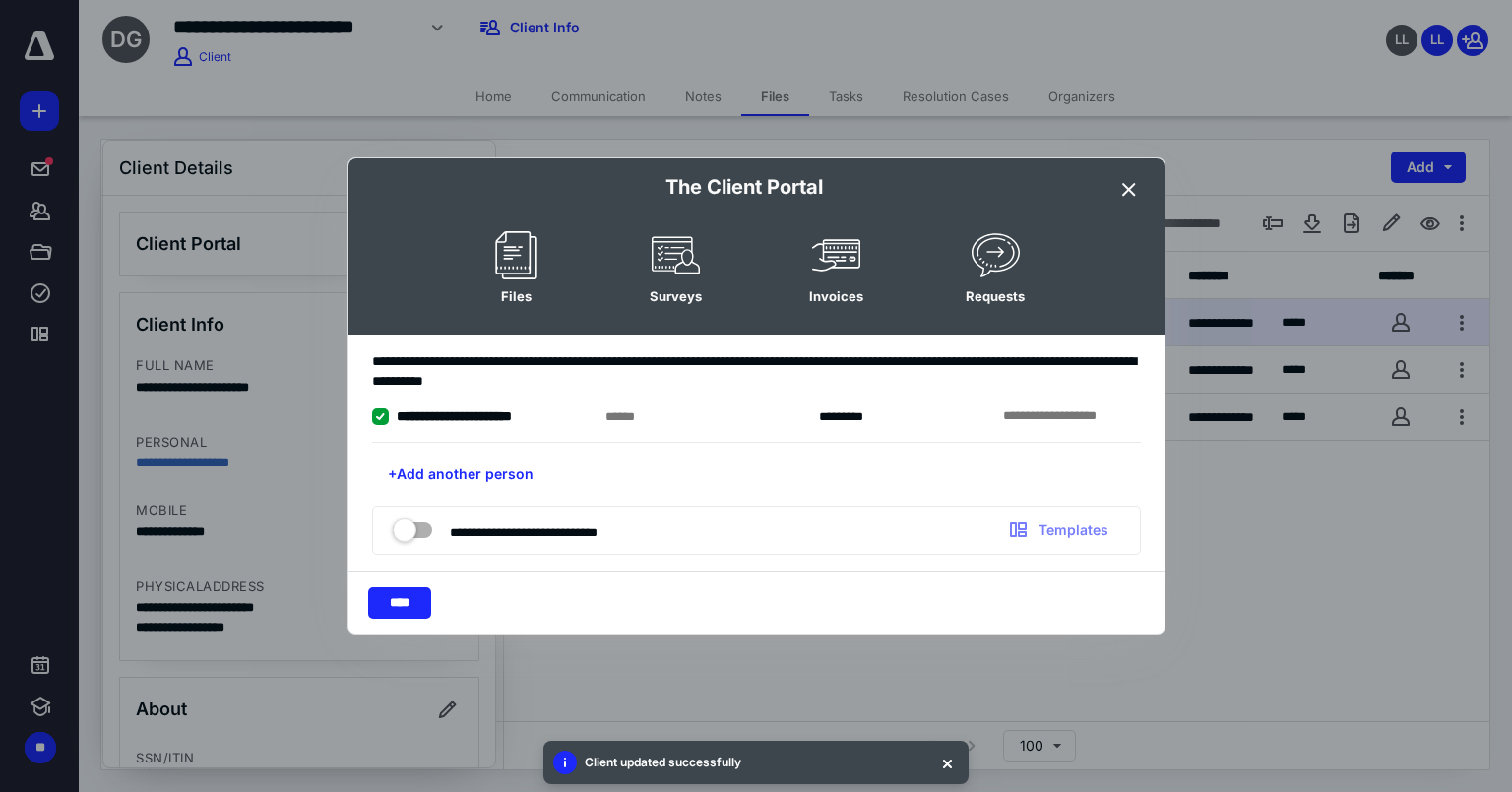 click at bounding box center [412, 526] 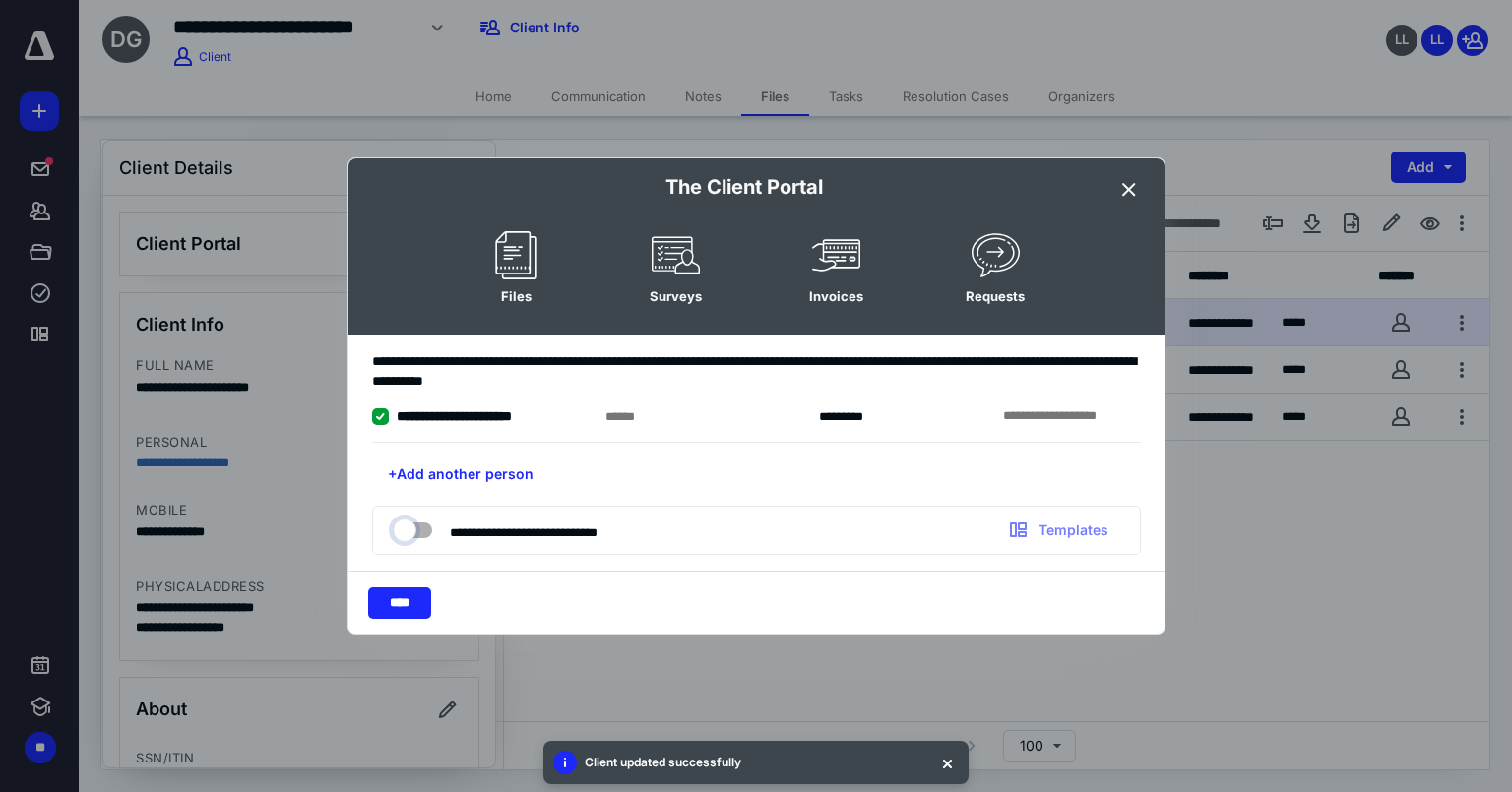 click at bounding box center (403, 527) 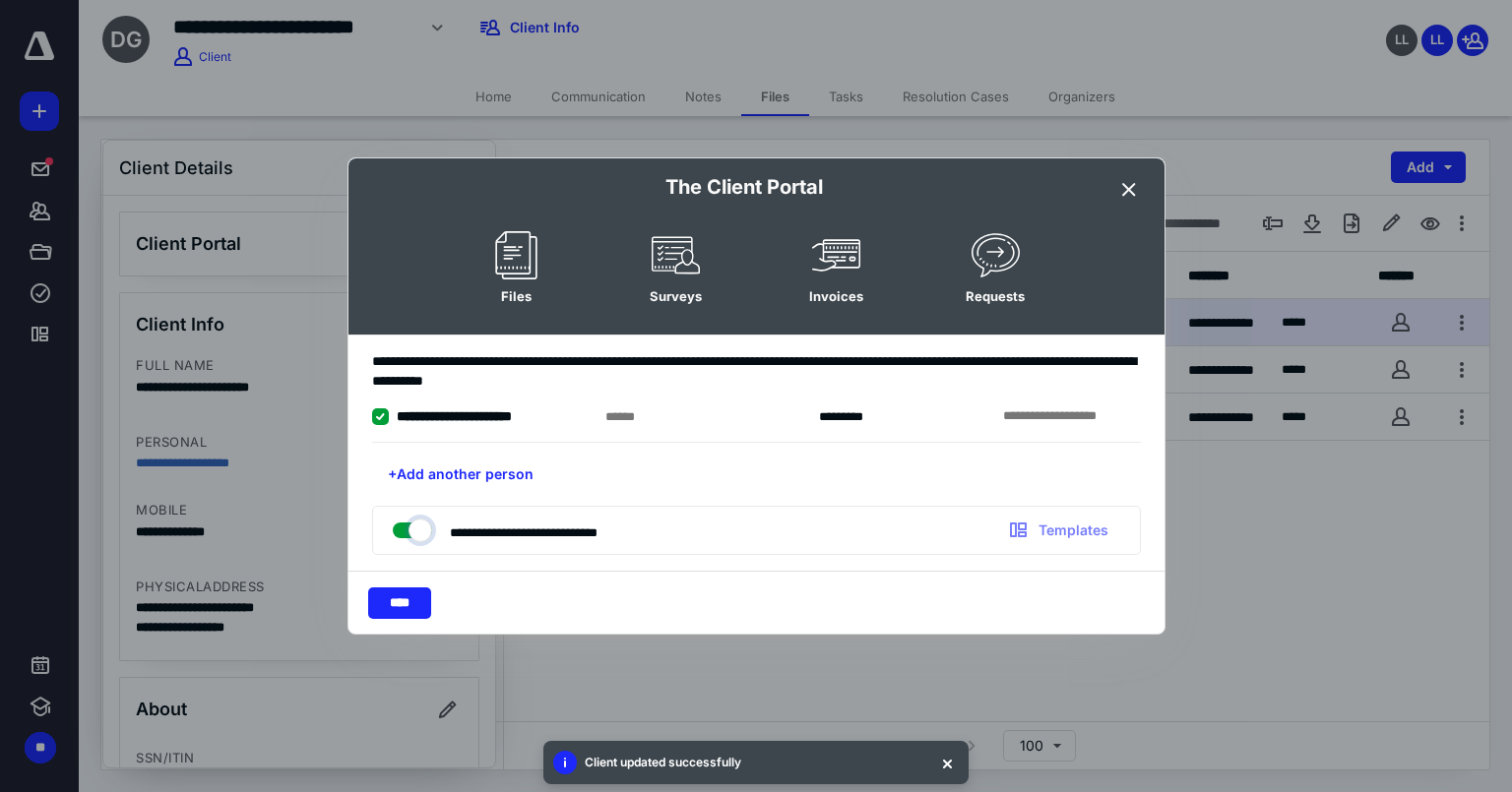 checkbox on "true" 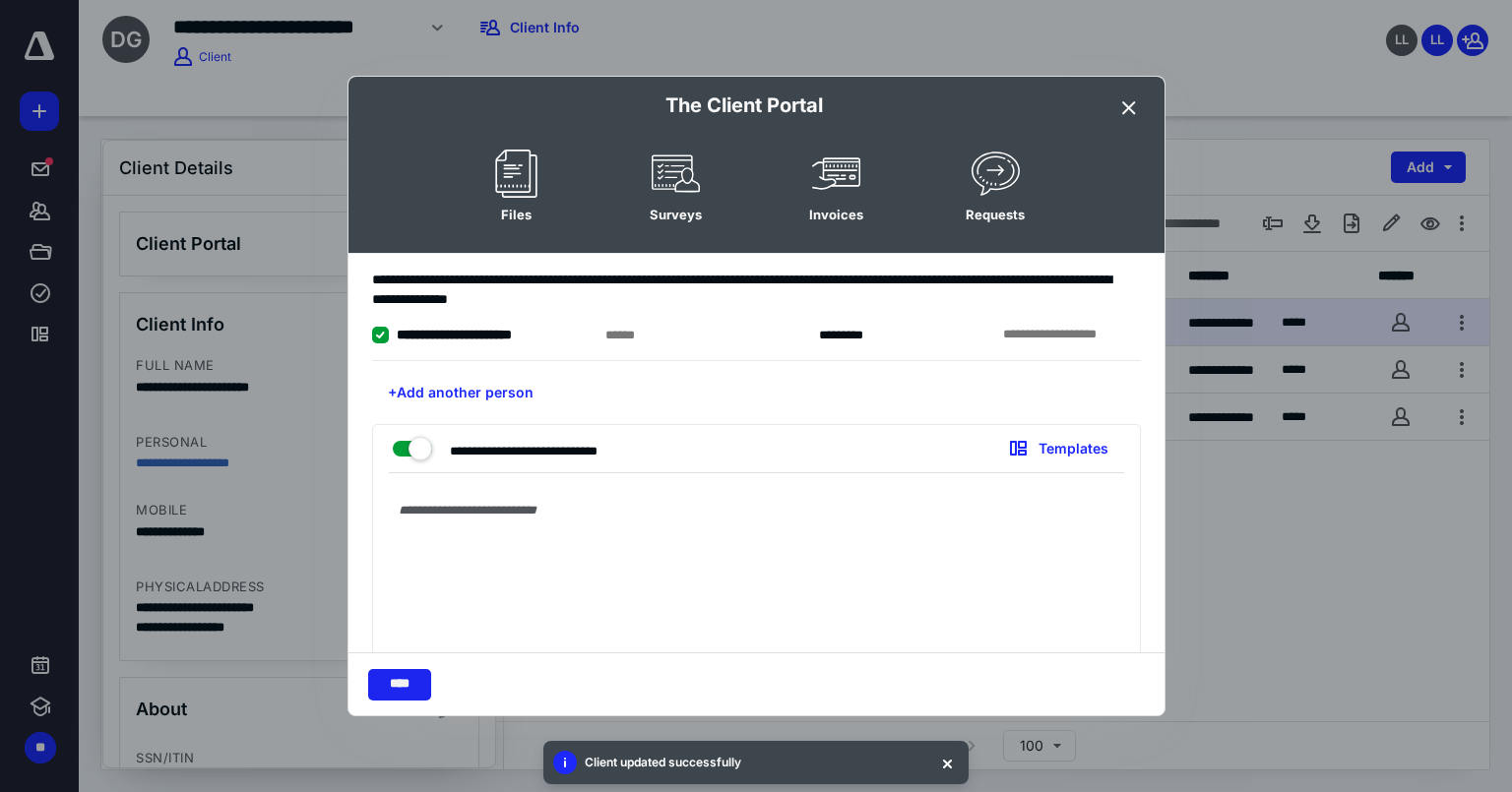 click on "****" at bounding box center (400, 685) 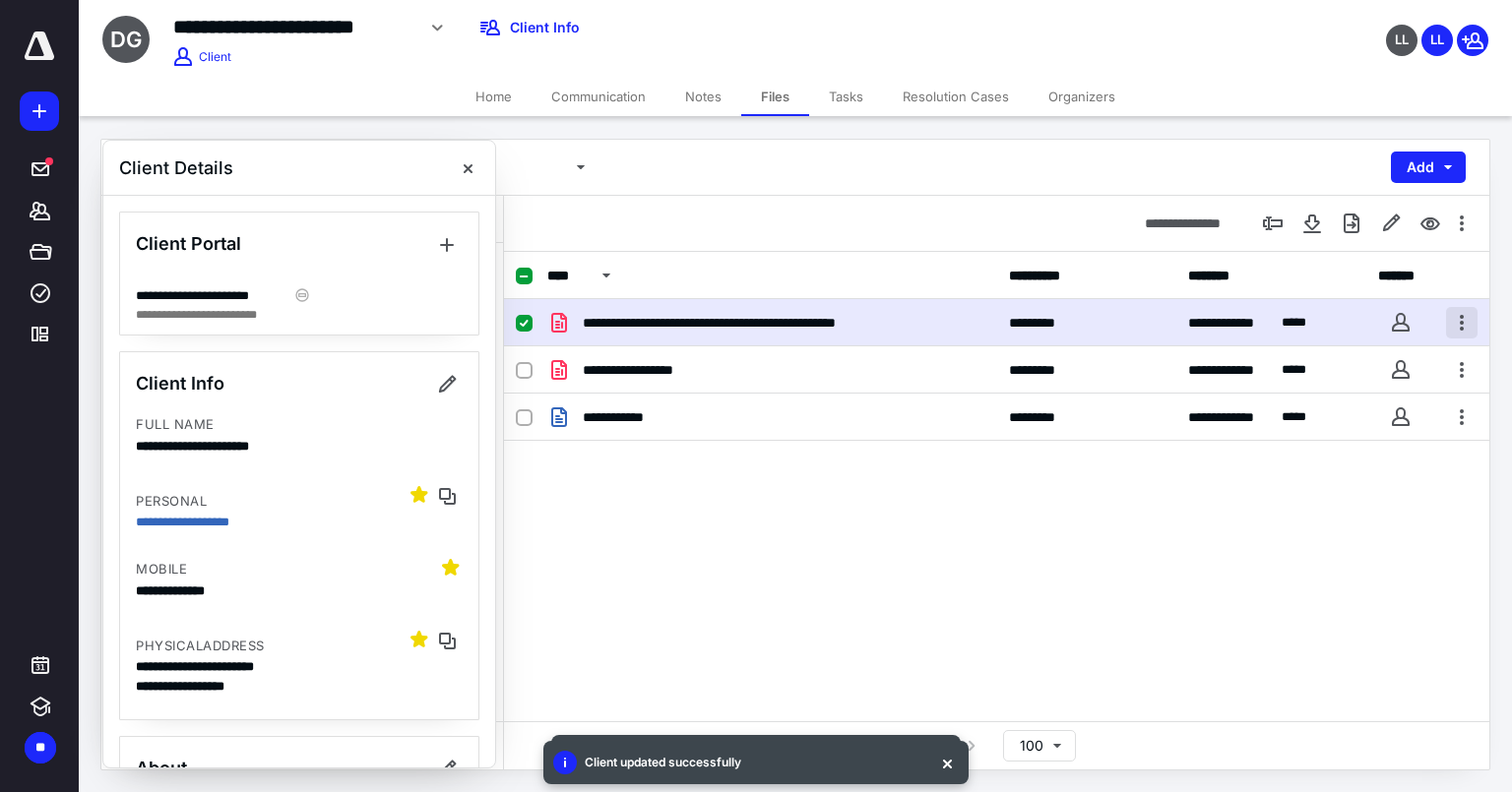 click at bounding box center [1462, 323] 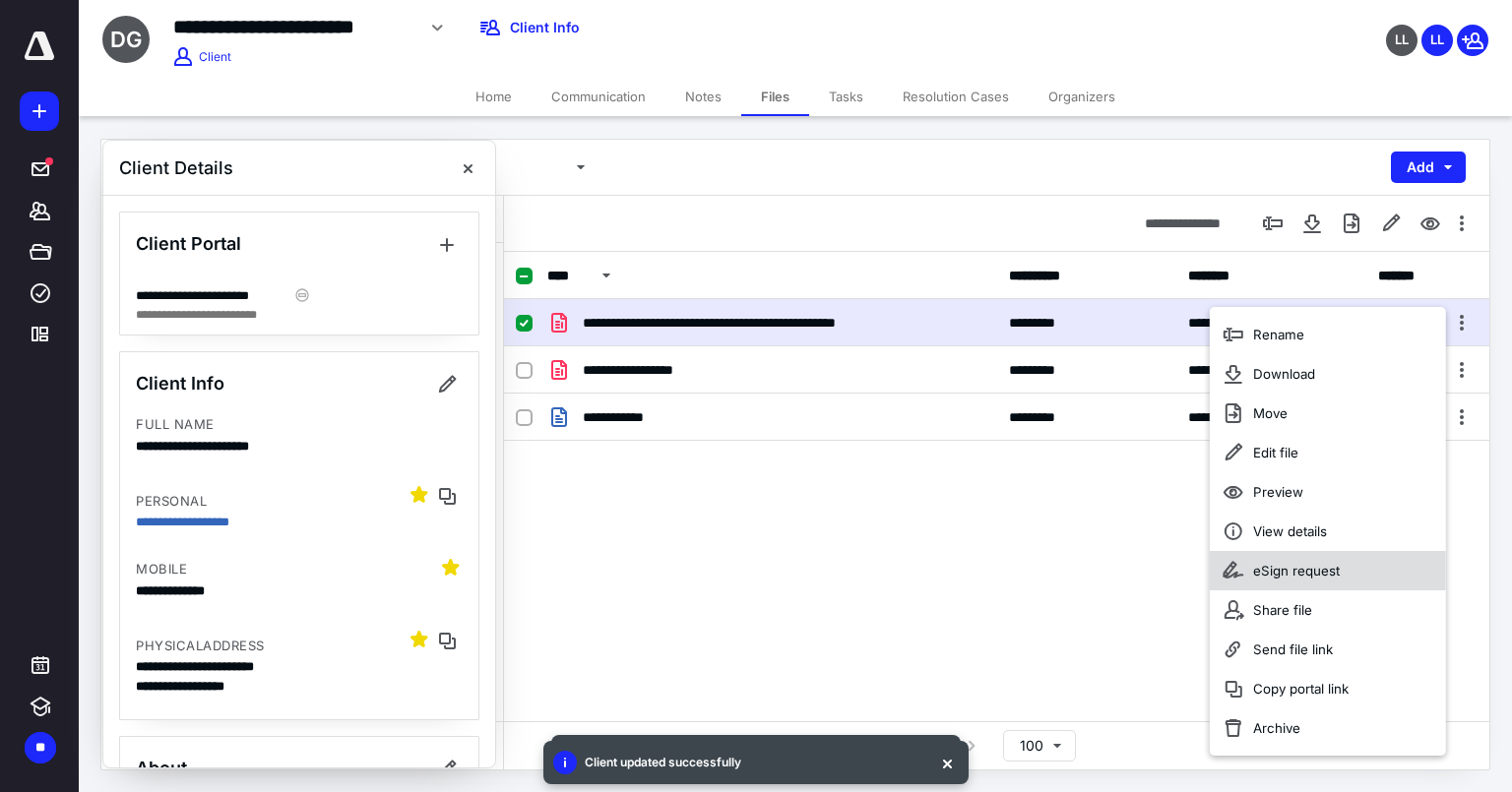 click on "eSign request" at bounding box center (1296, 571) 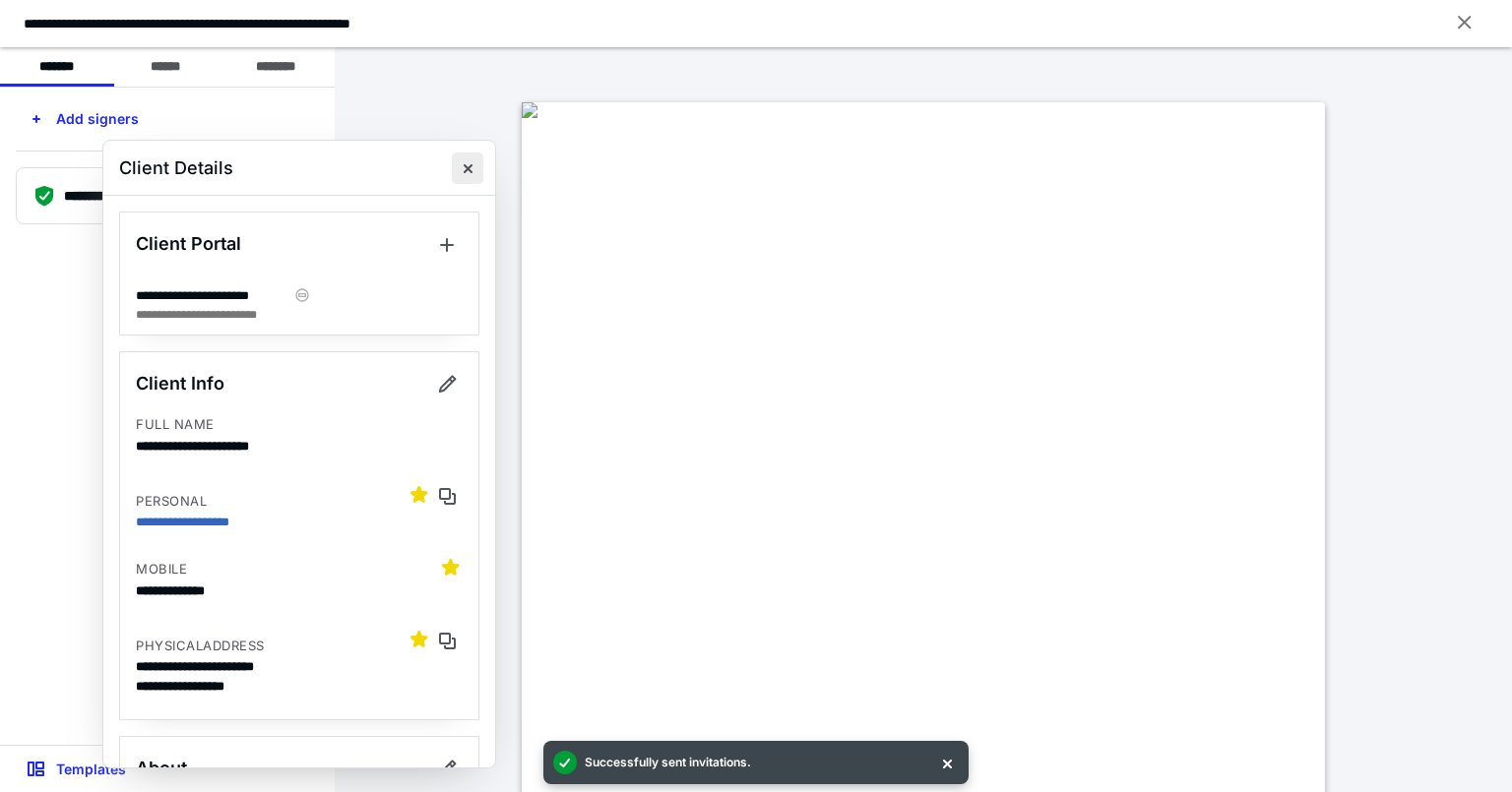click at bounding box center [468, 168] 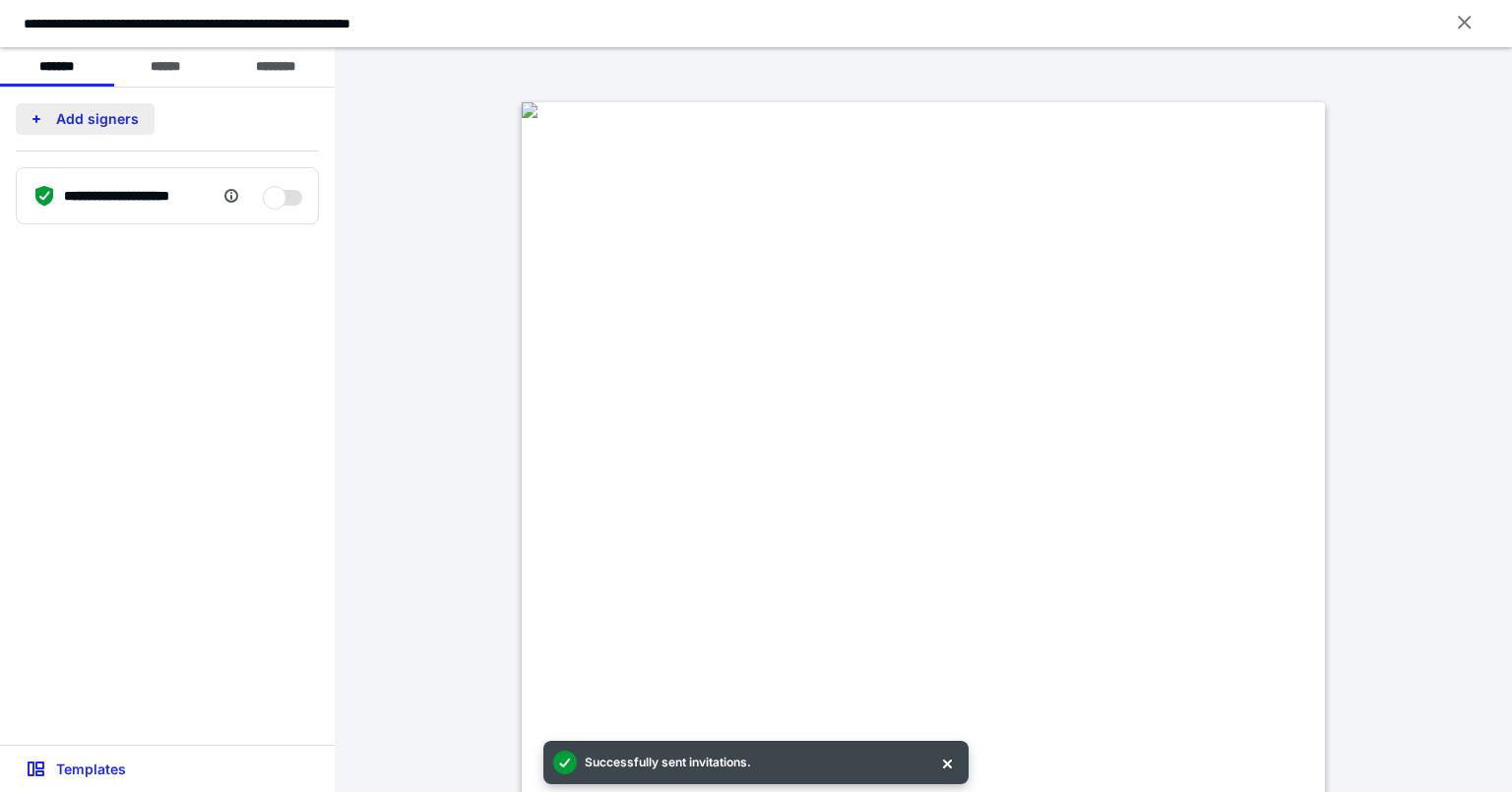 click on "Add signers" at bounding box center (85, 119) 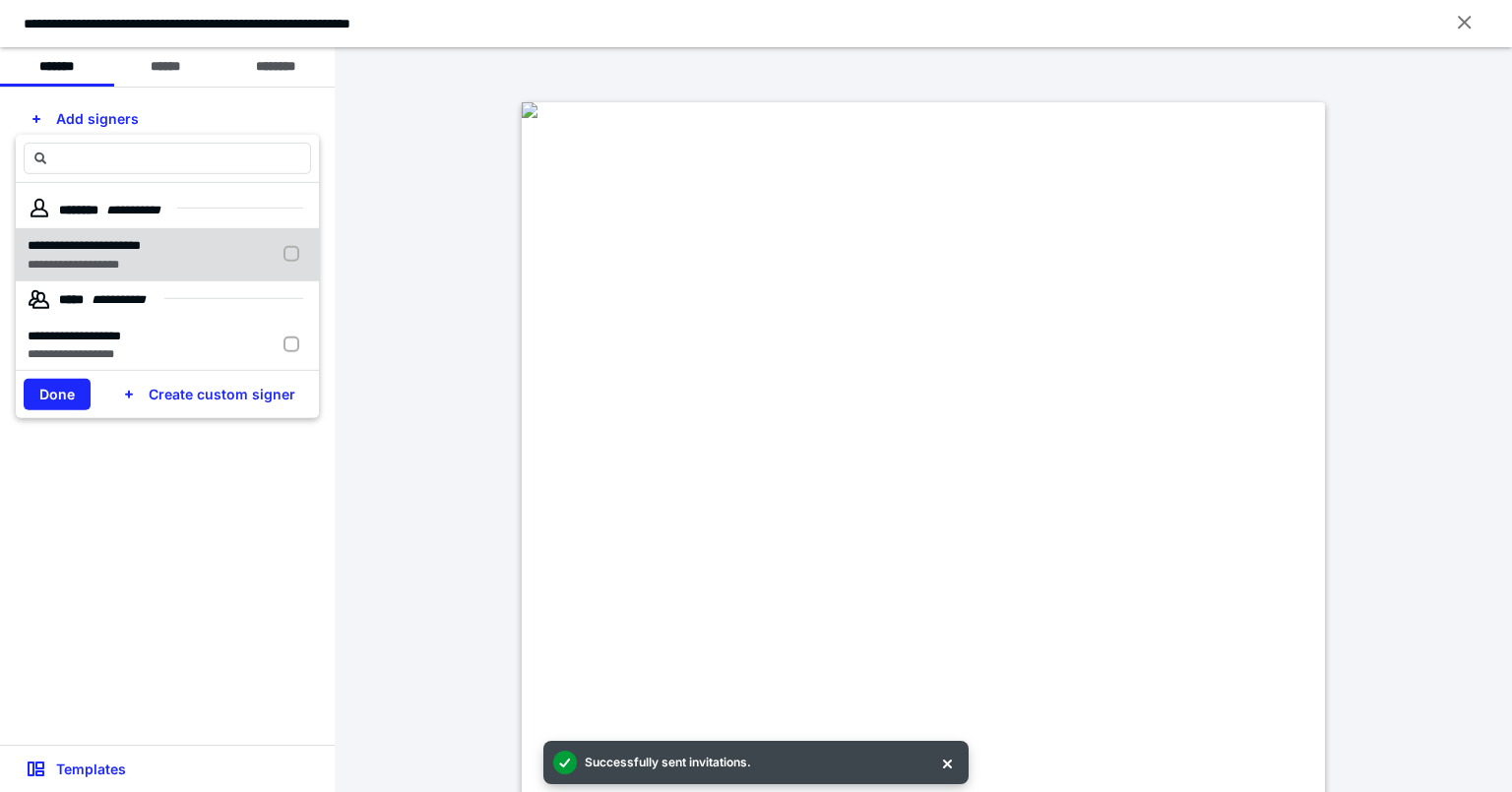 click at bounding box center [295, 254] 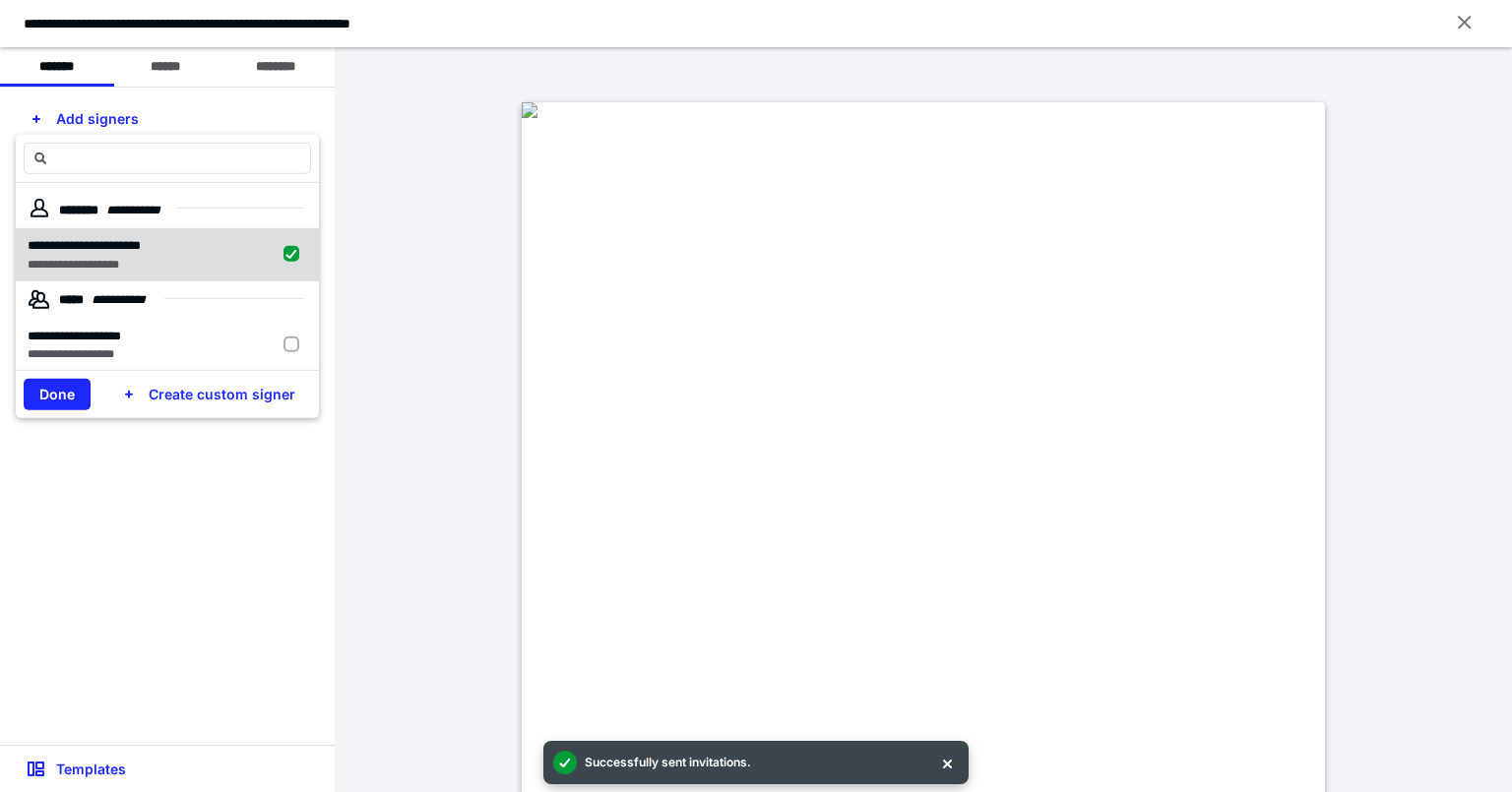 checkbox on "true" 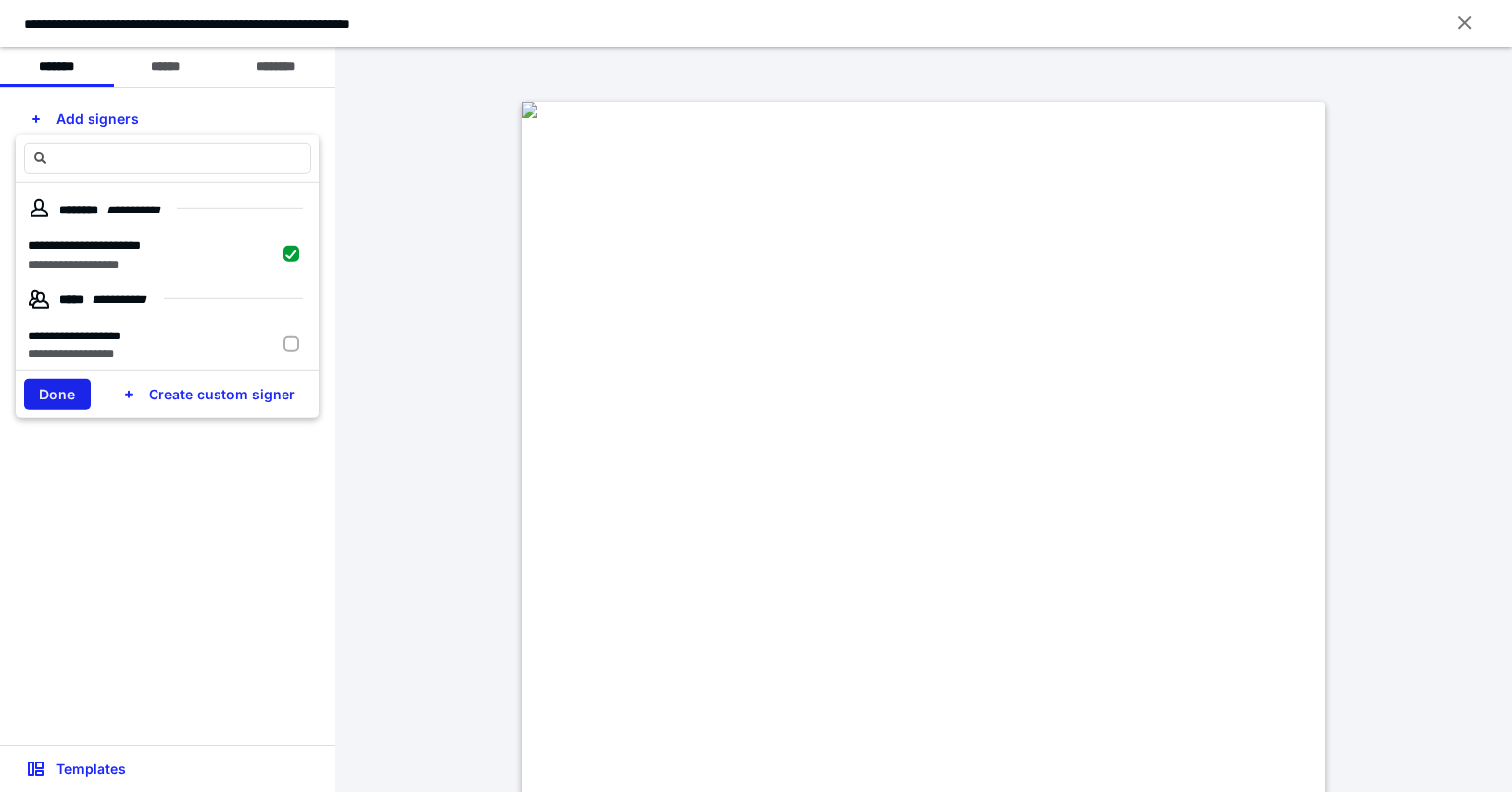 click on "Done" at bounding box center [57, 395] 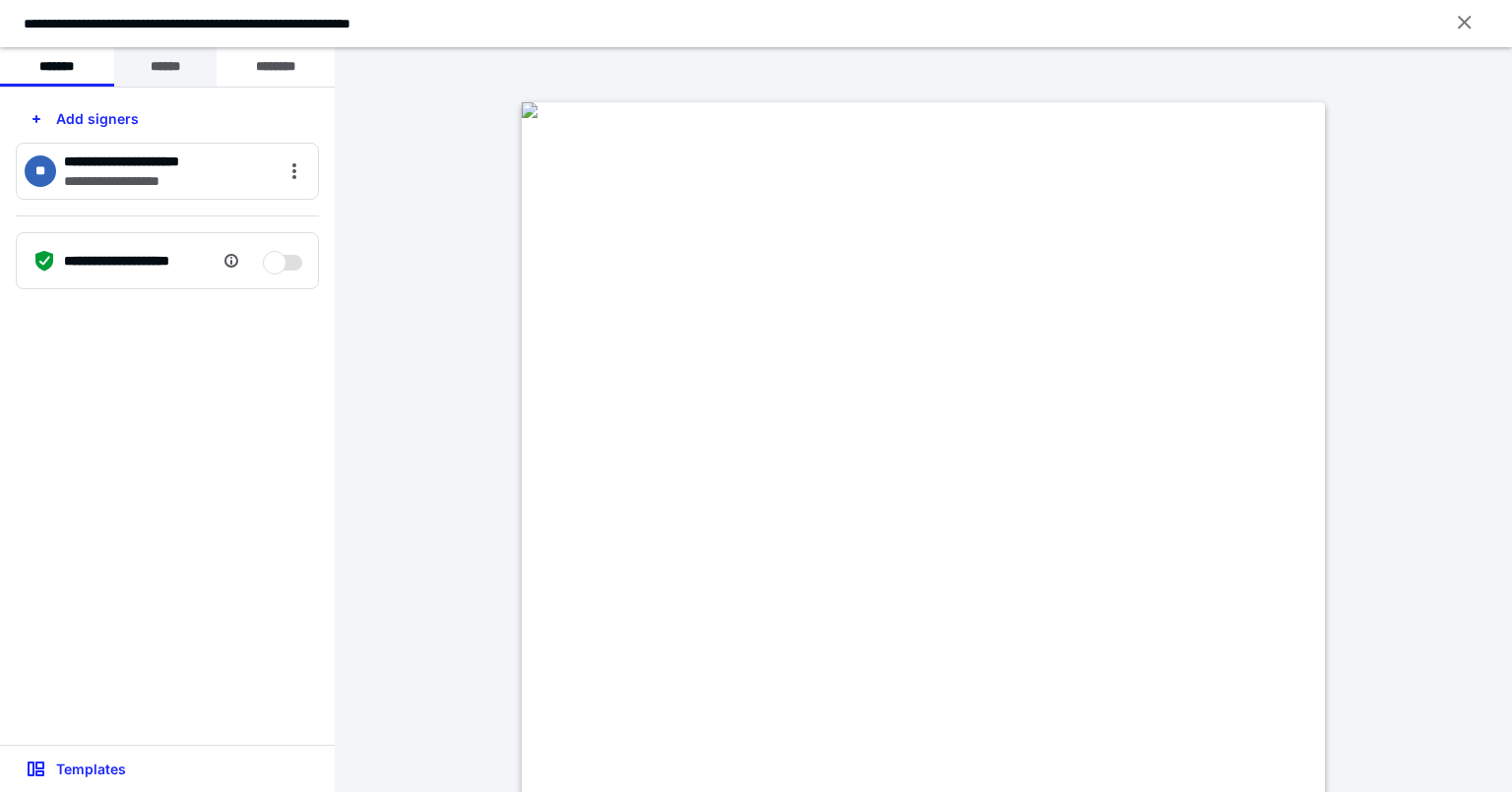 click on "******" at bounding box center [165, 67] 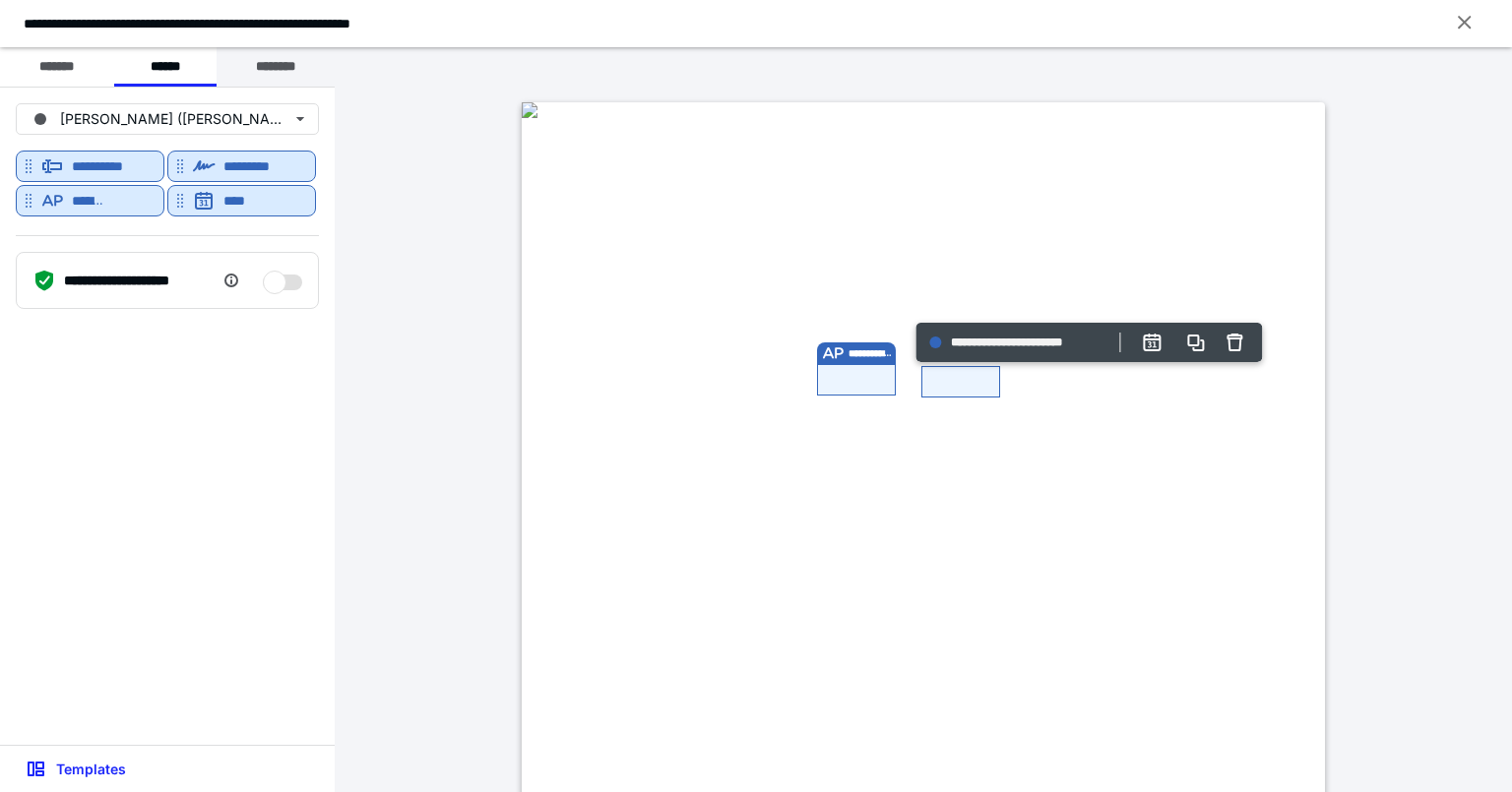 click on "********" at bounding box center (276, 67) 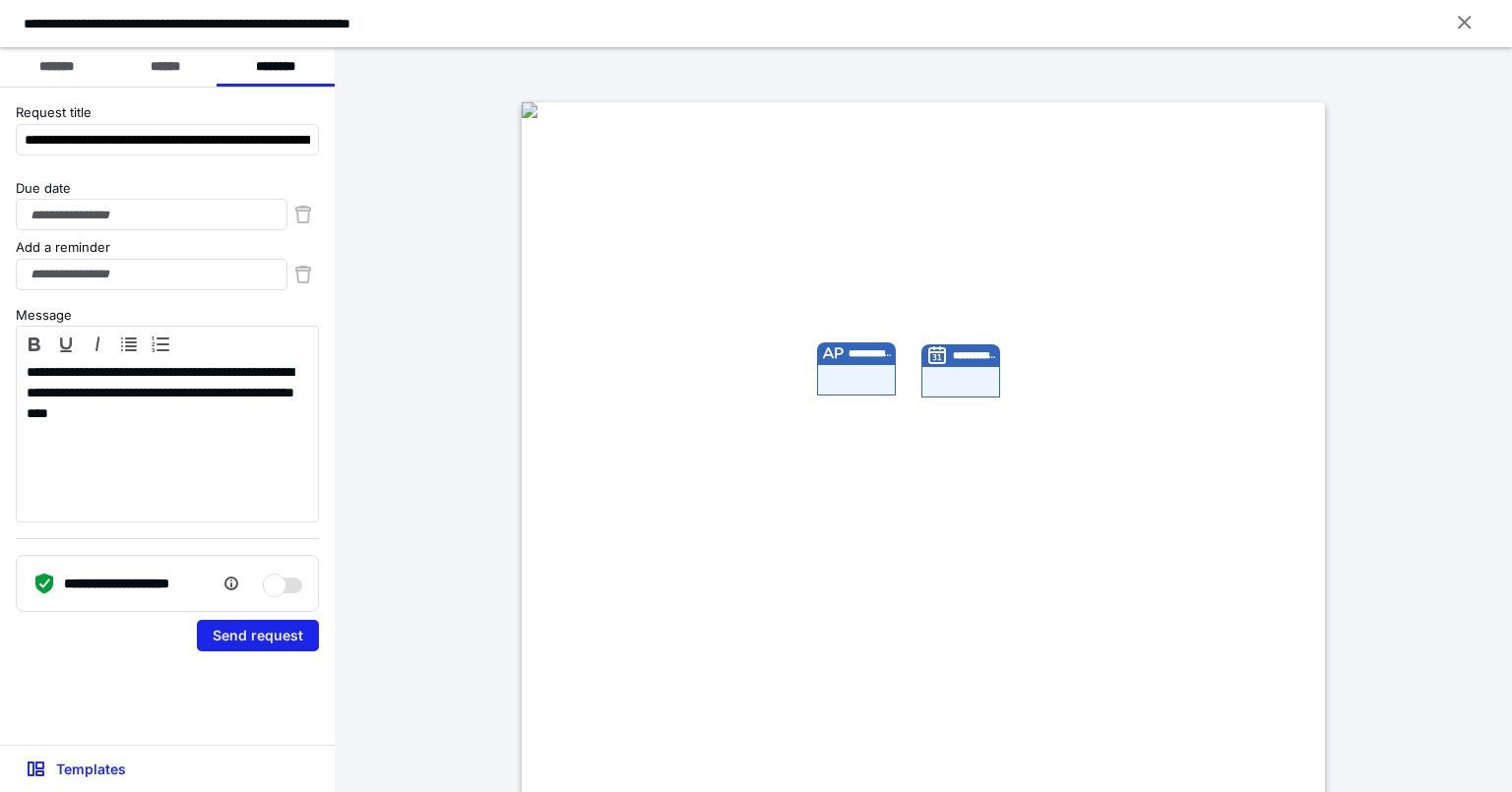 click on "Send request" at bounding box center (258, 636) 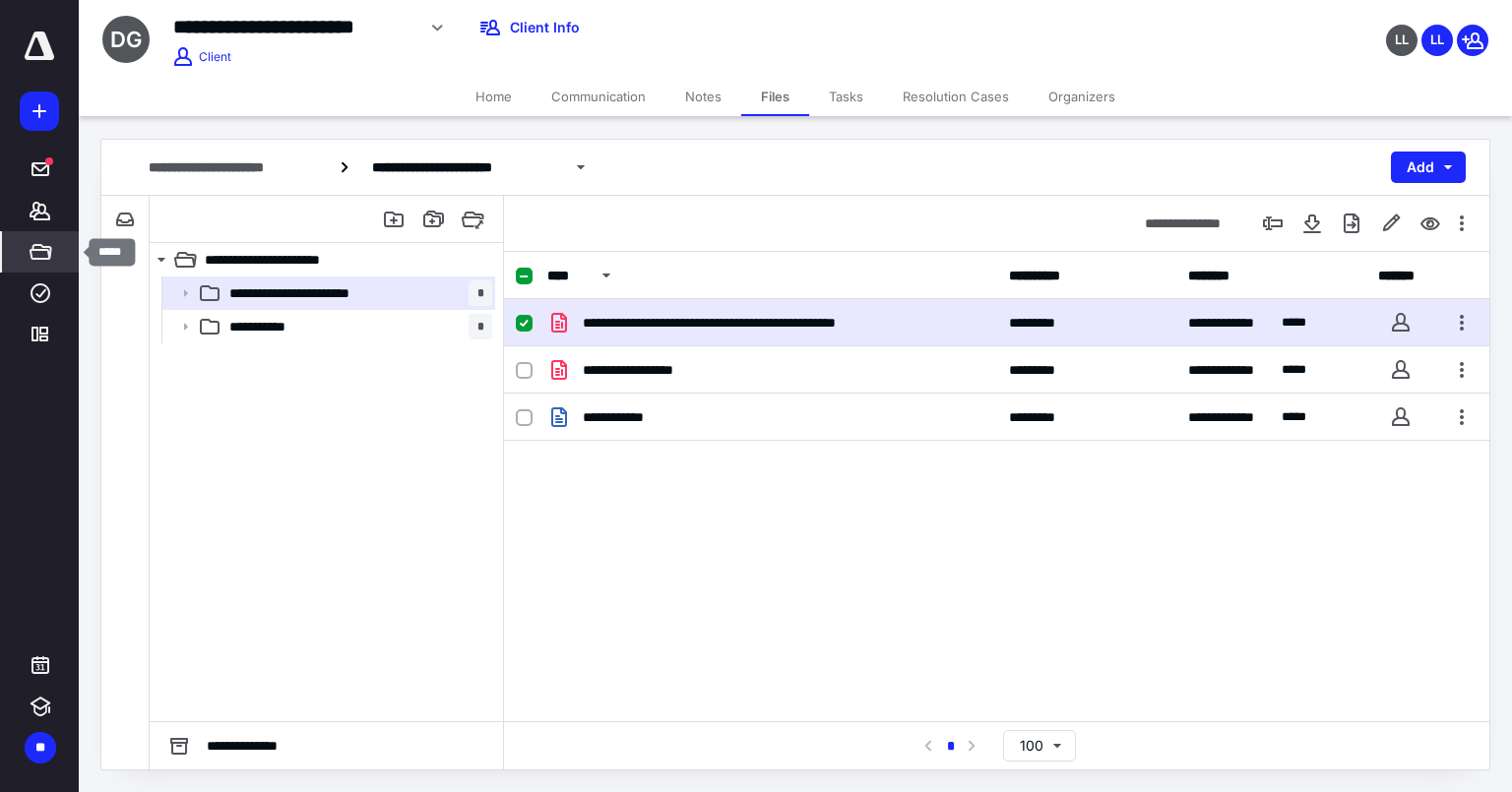 click 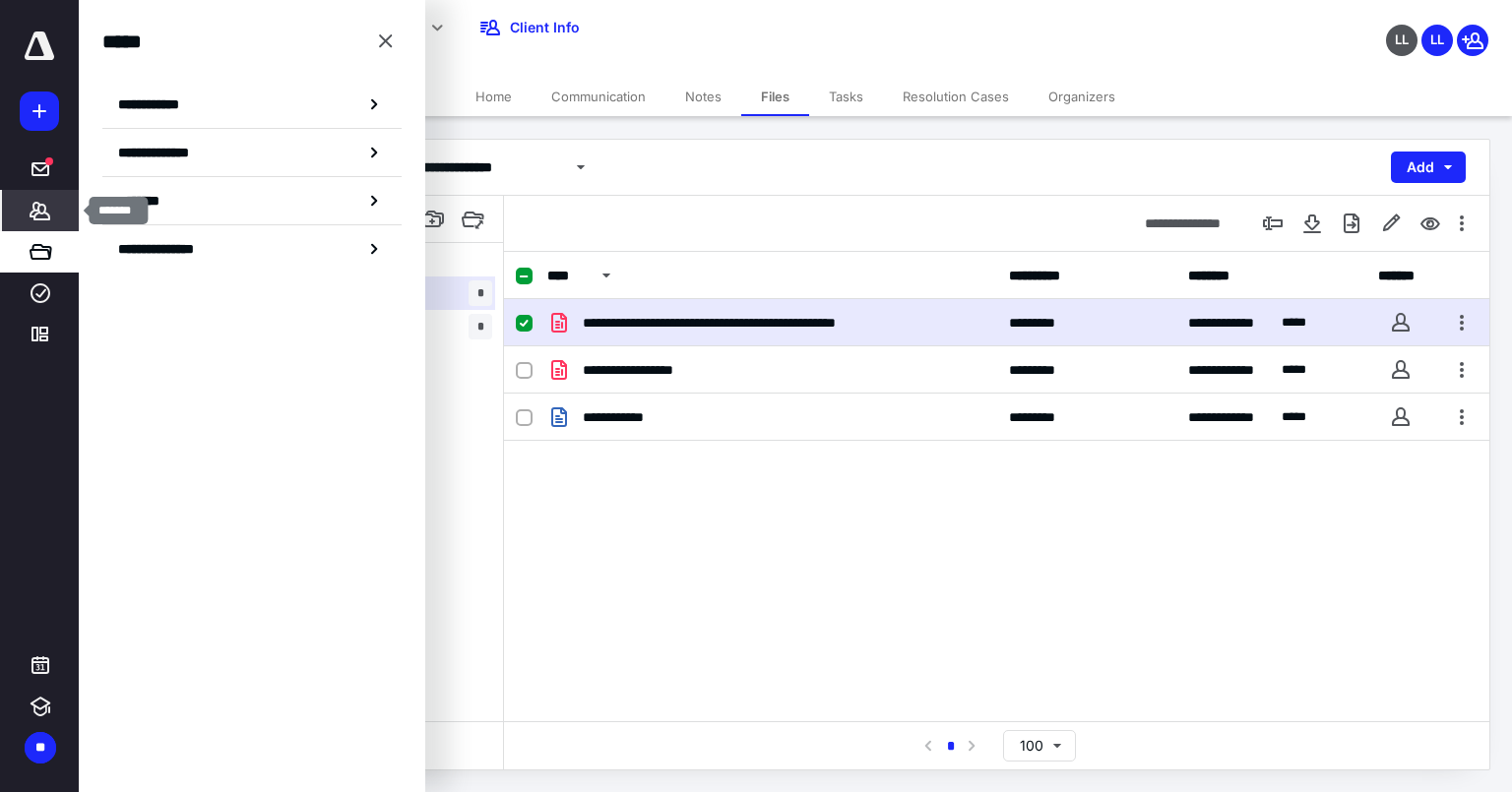 click 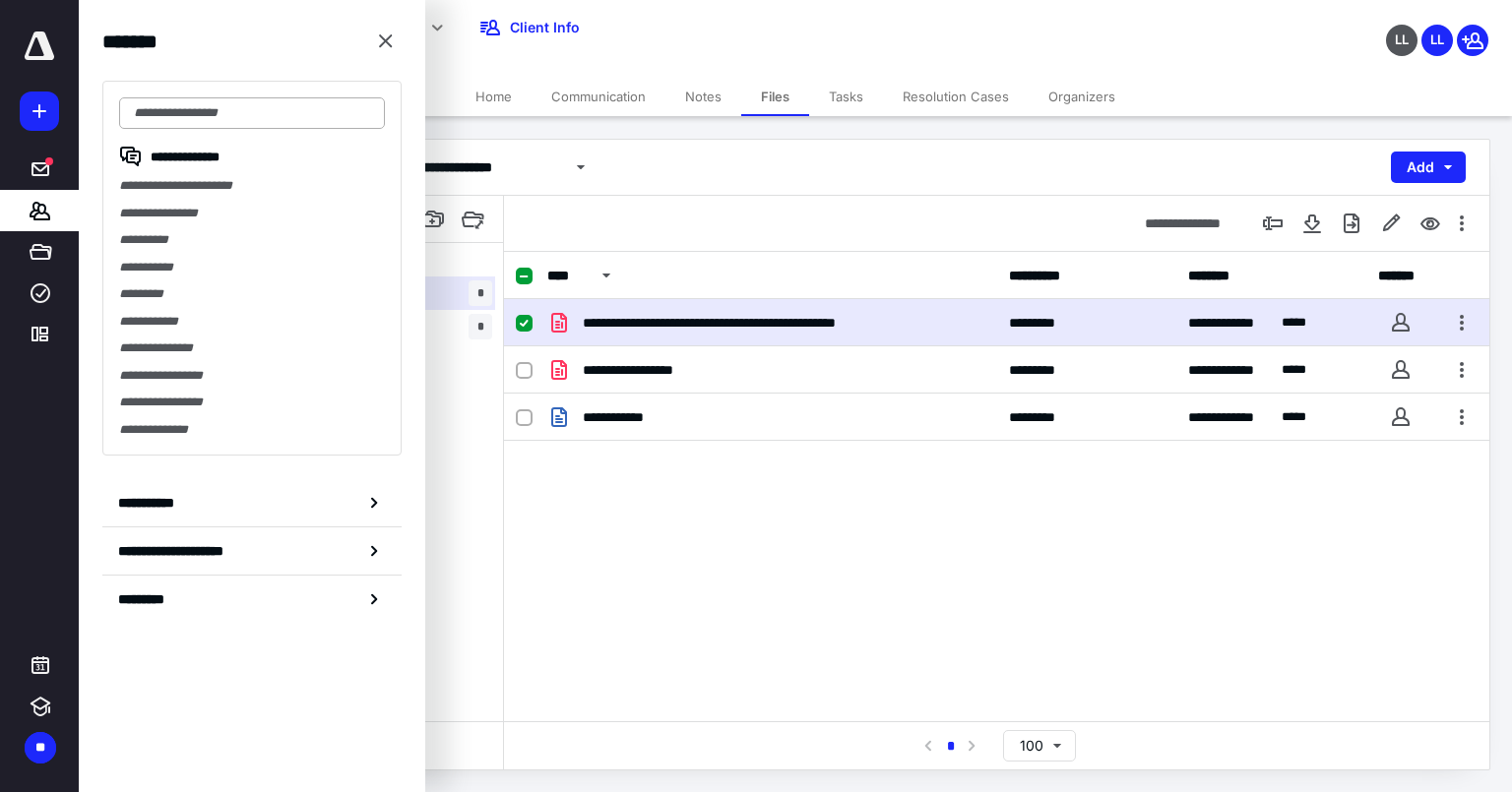 click at bounding box center (252, 113) 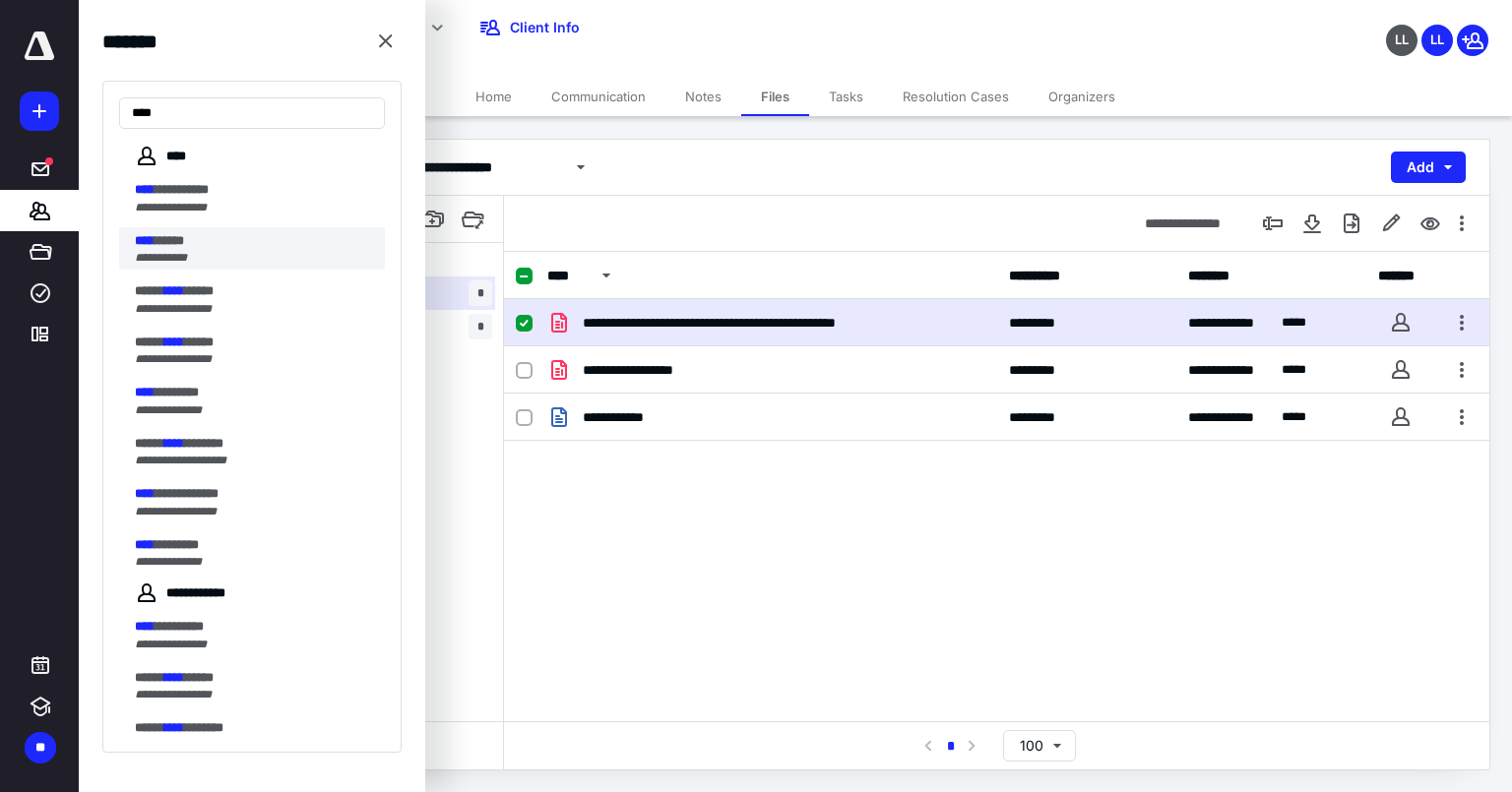 type on "****" 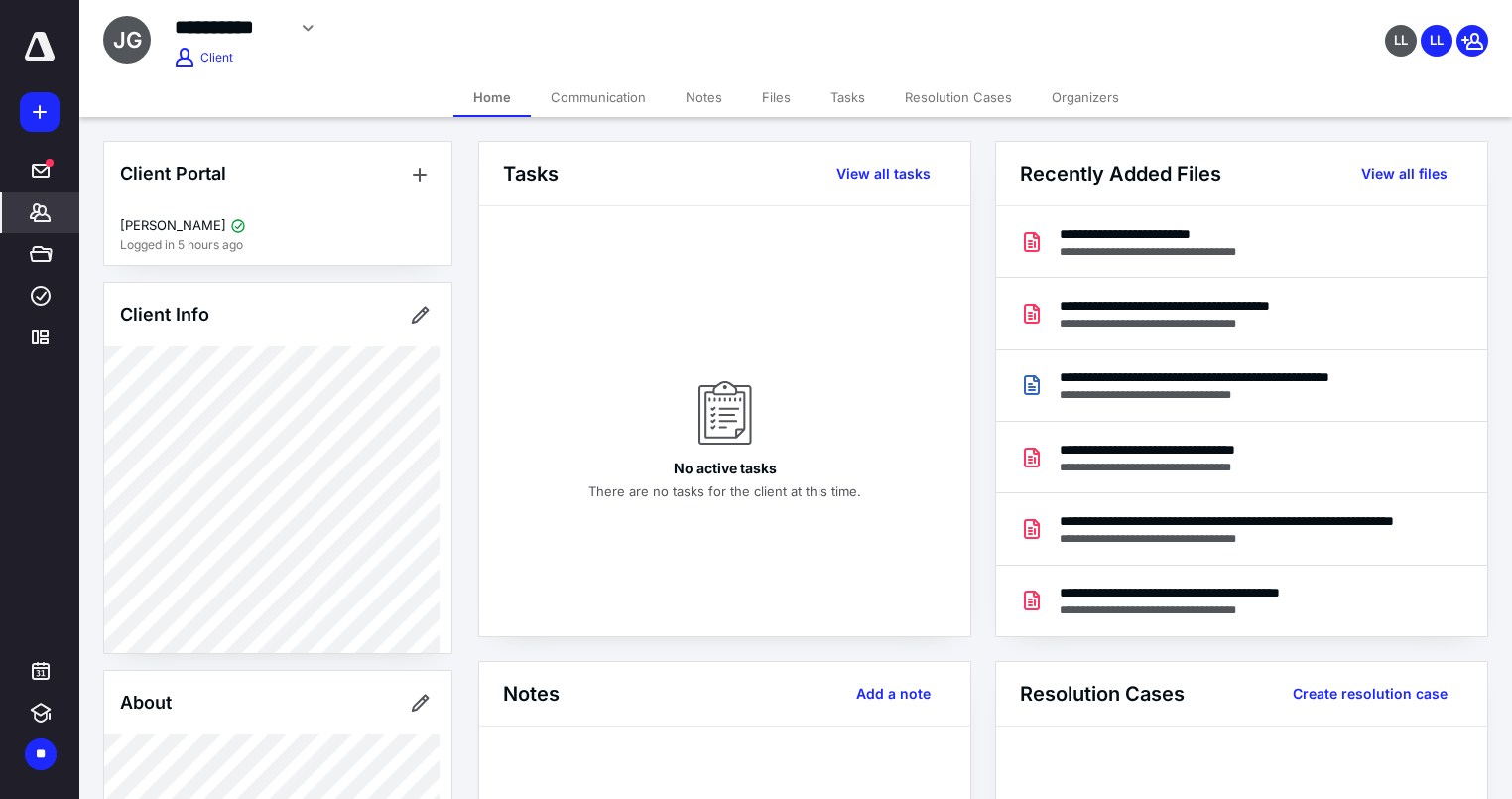 click on "Files" at bounding box center [776, 97] 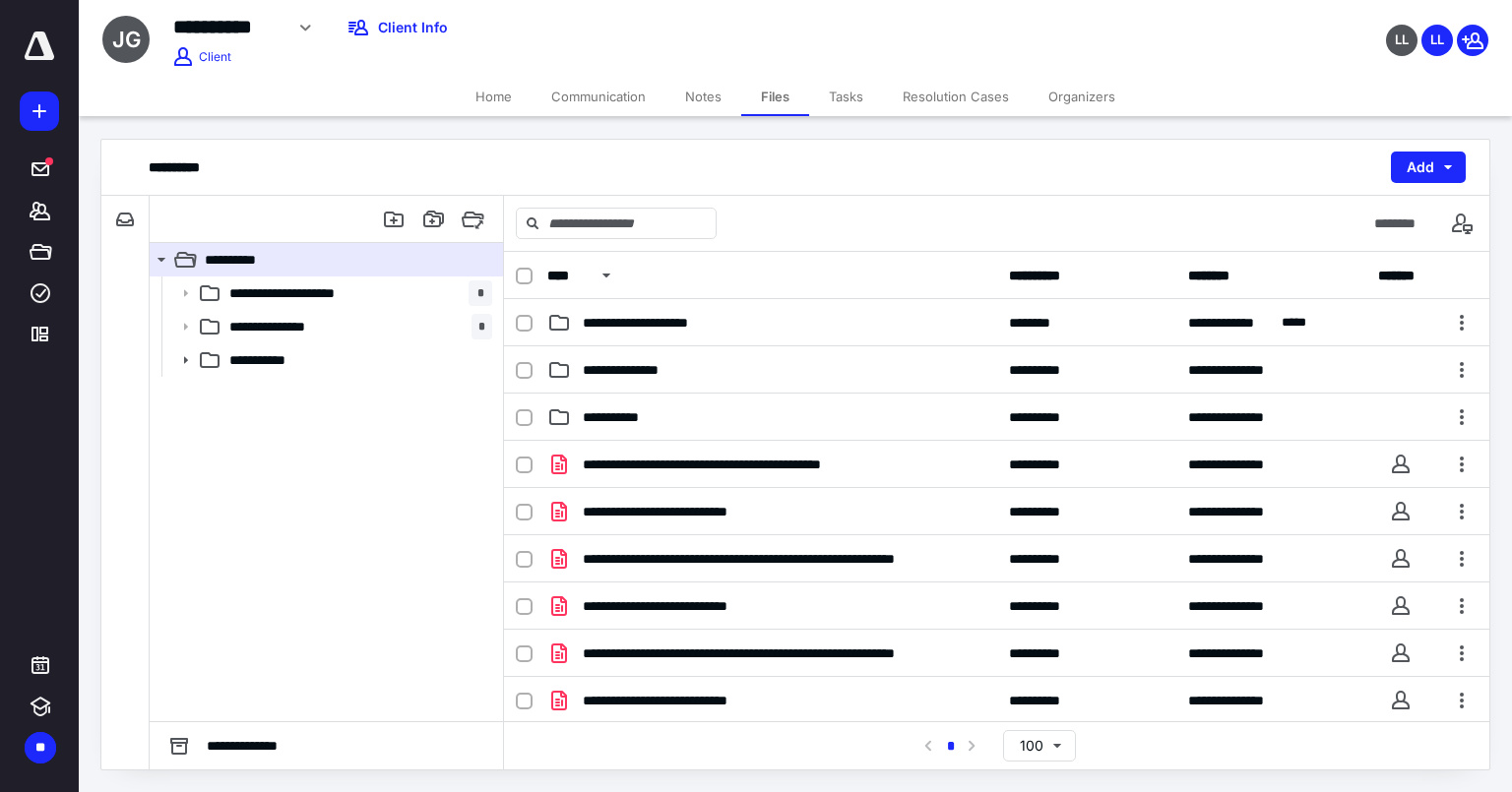 scroll, scrollTop: 518, scrollLeft: 0, axis: vertical 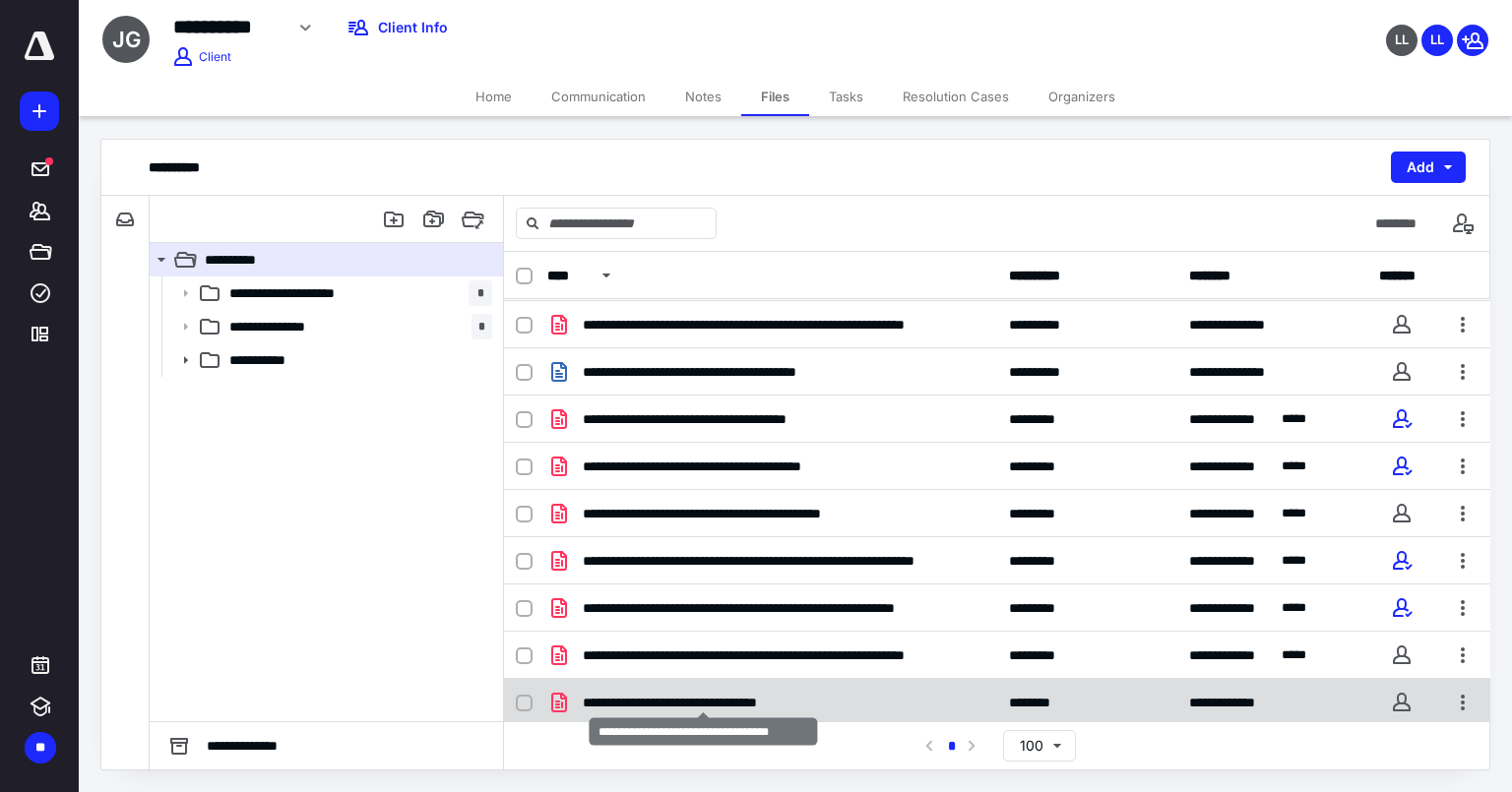 click on "**********" at bounding box center [704, 702] 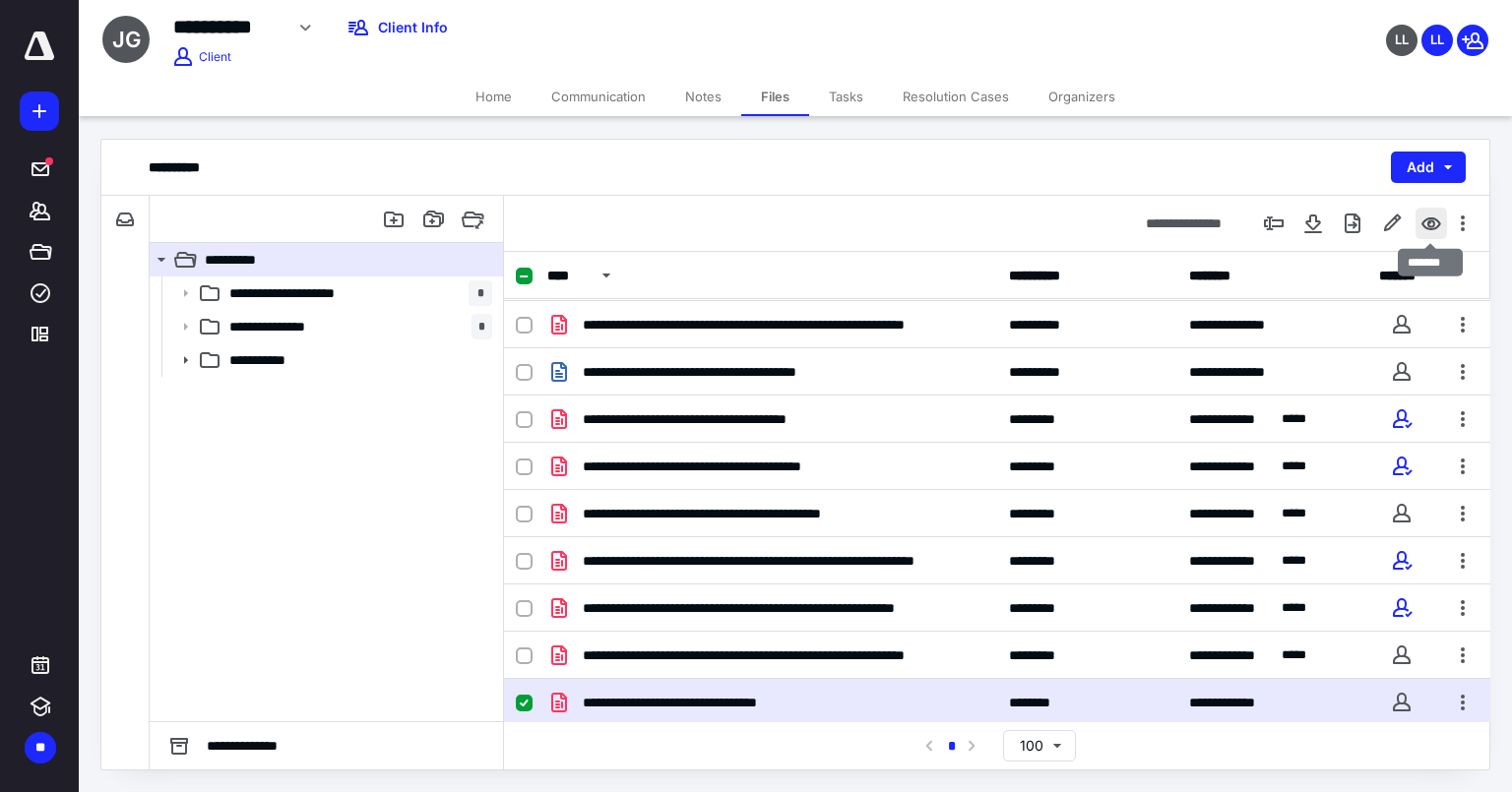 click at bounding box center (1431, 223) 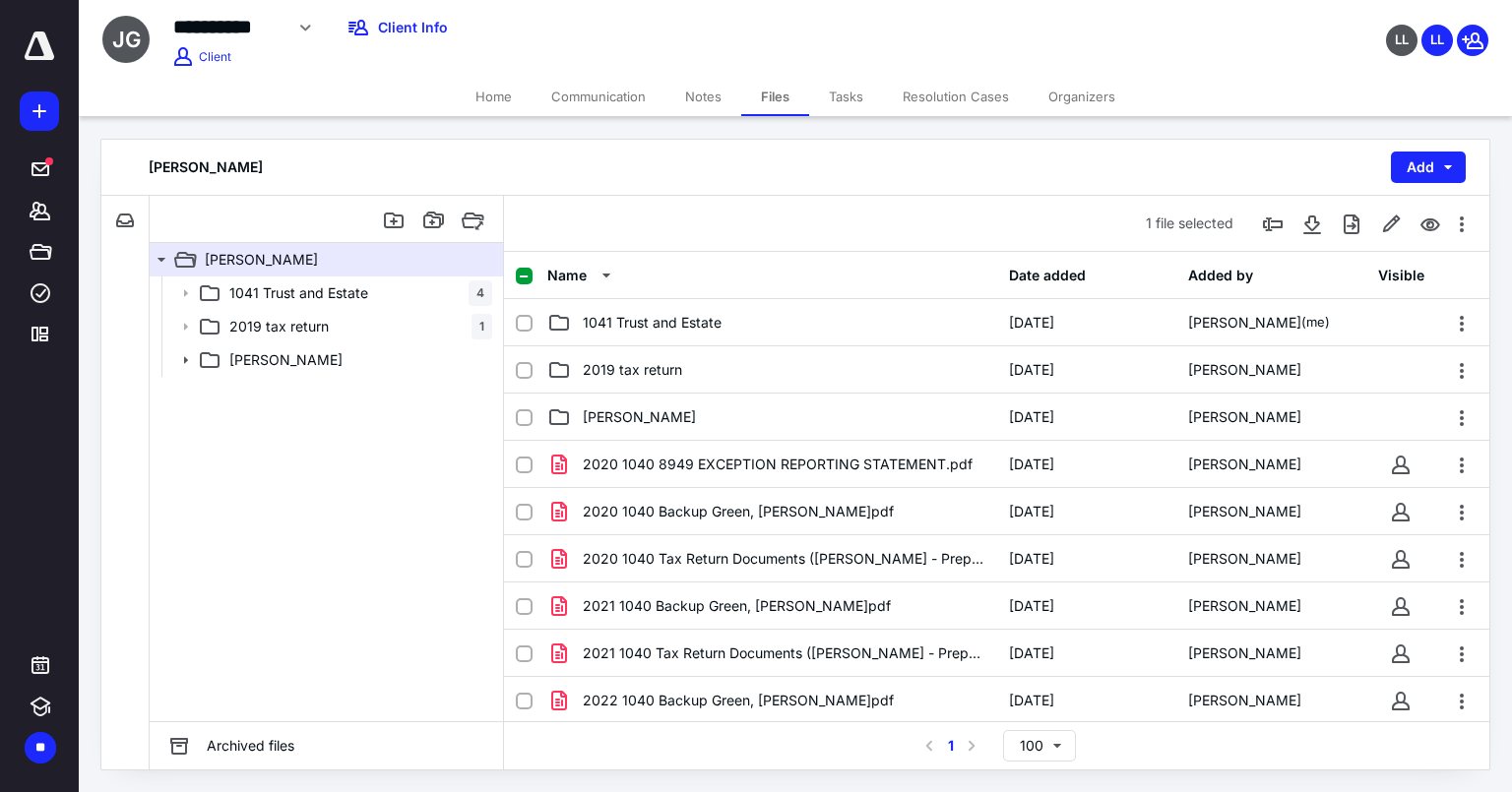 scroll, scrollTop: 518, scrollLeft: 0, axis: vertical 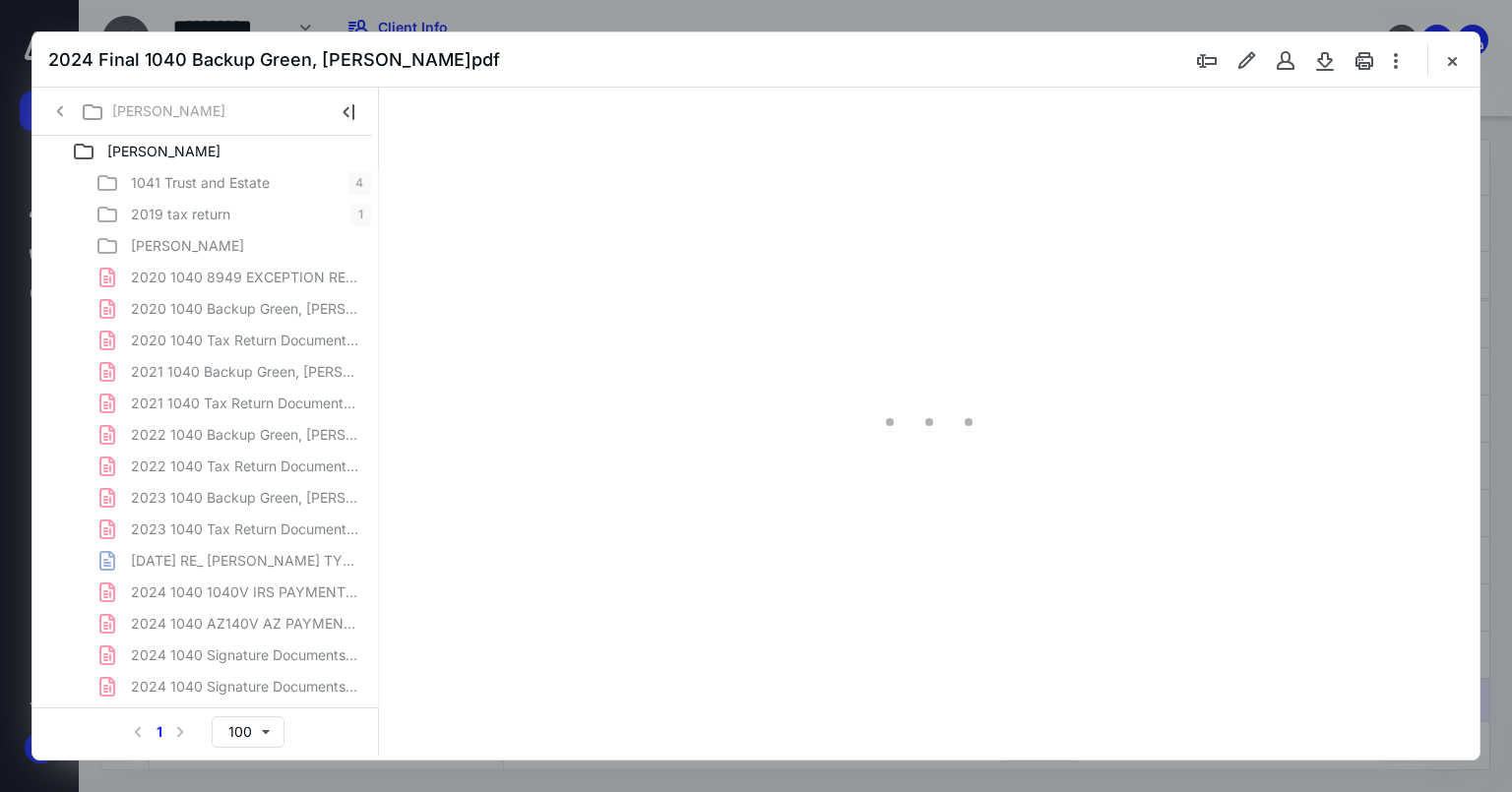 type on "75" 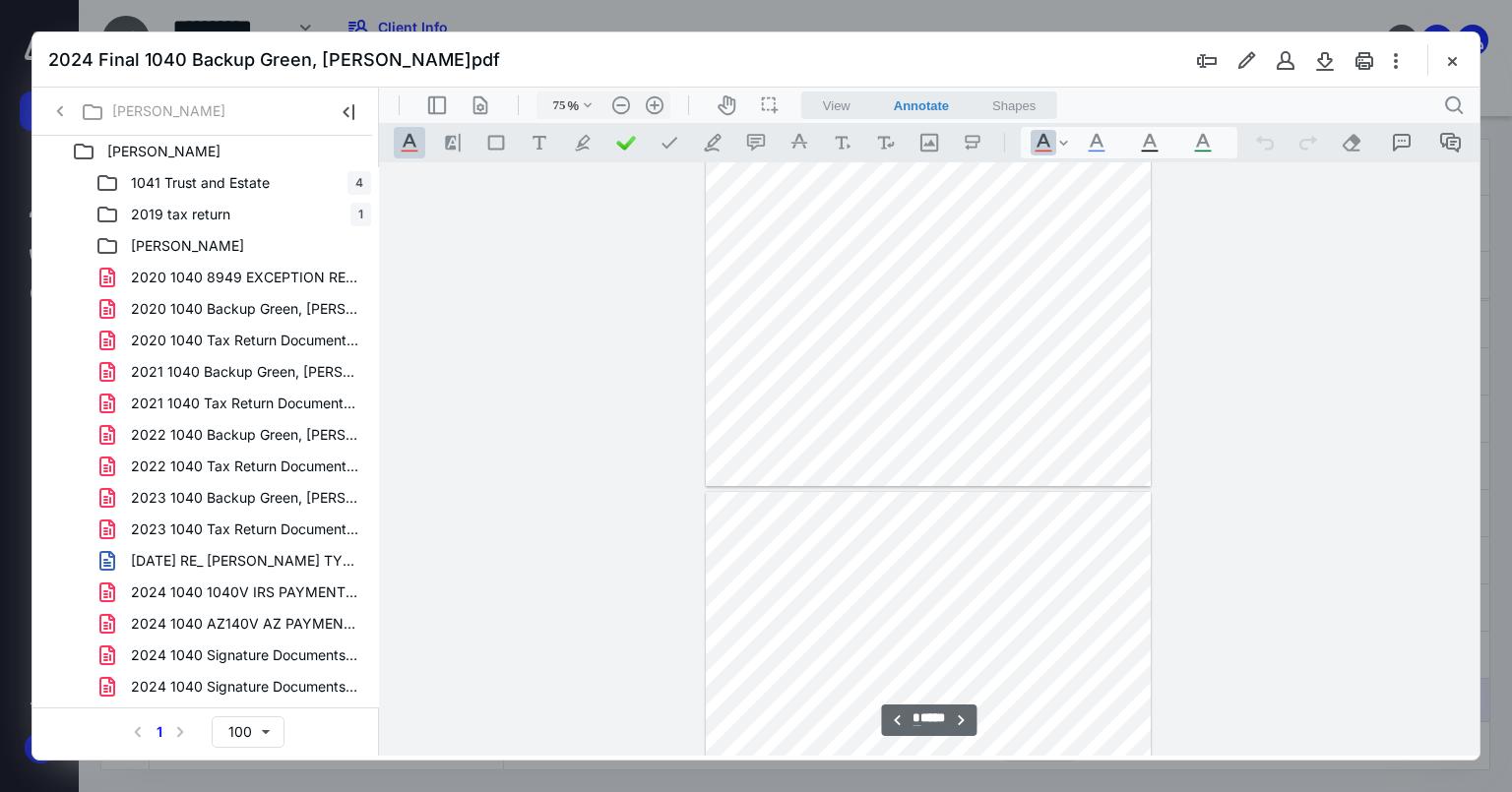 scroll, scrollTop: 4013, scrollLeft: 0, axis: vertical 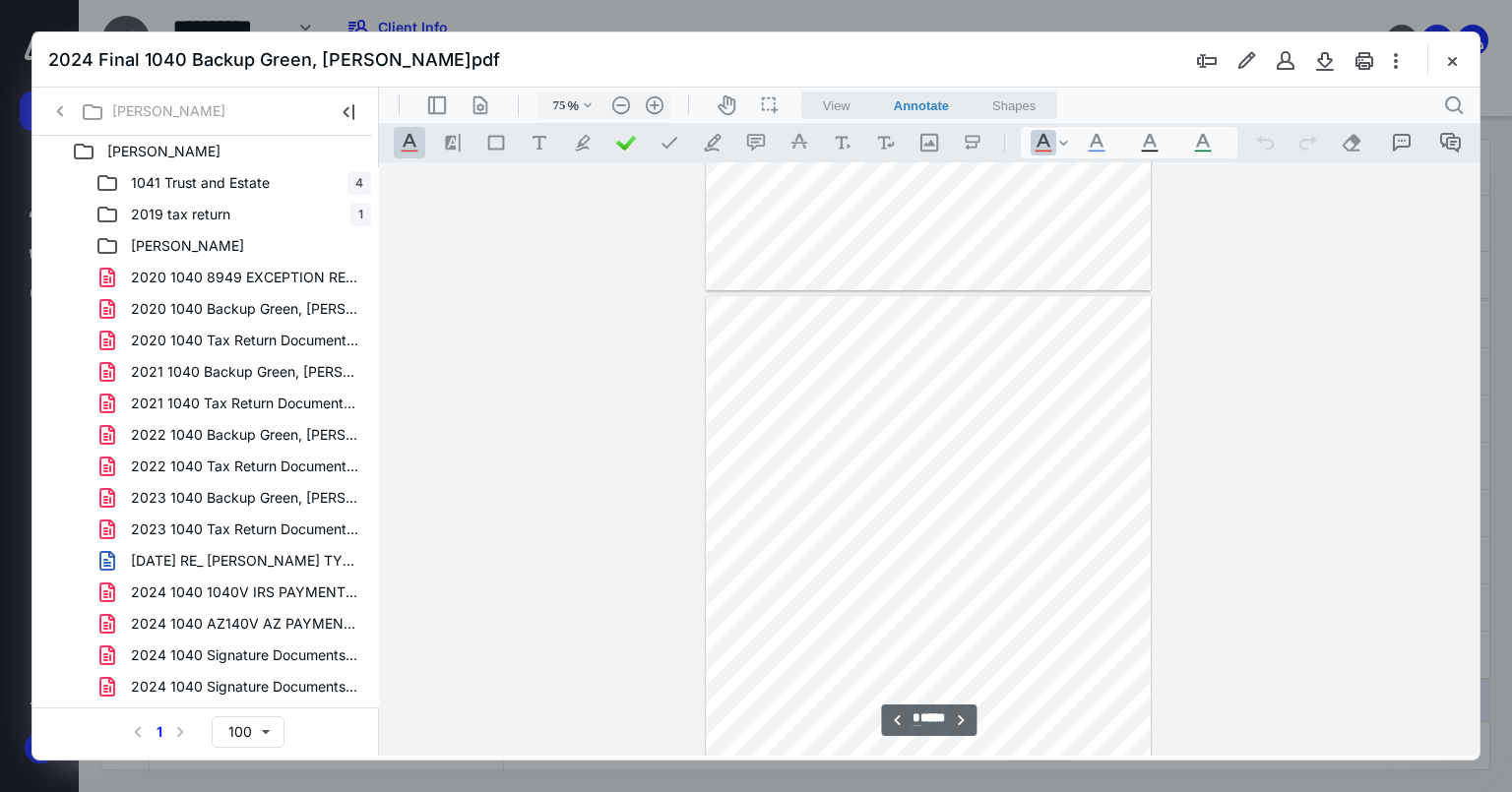 type on "*" 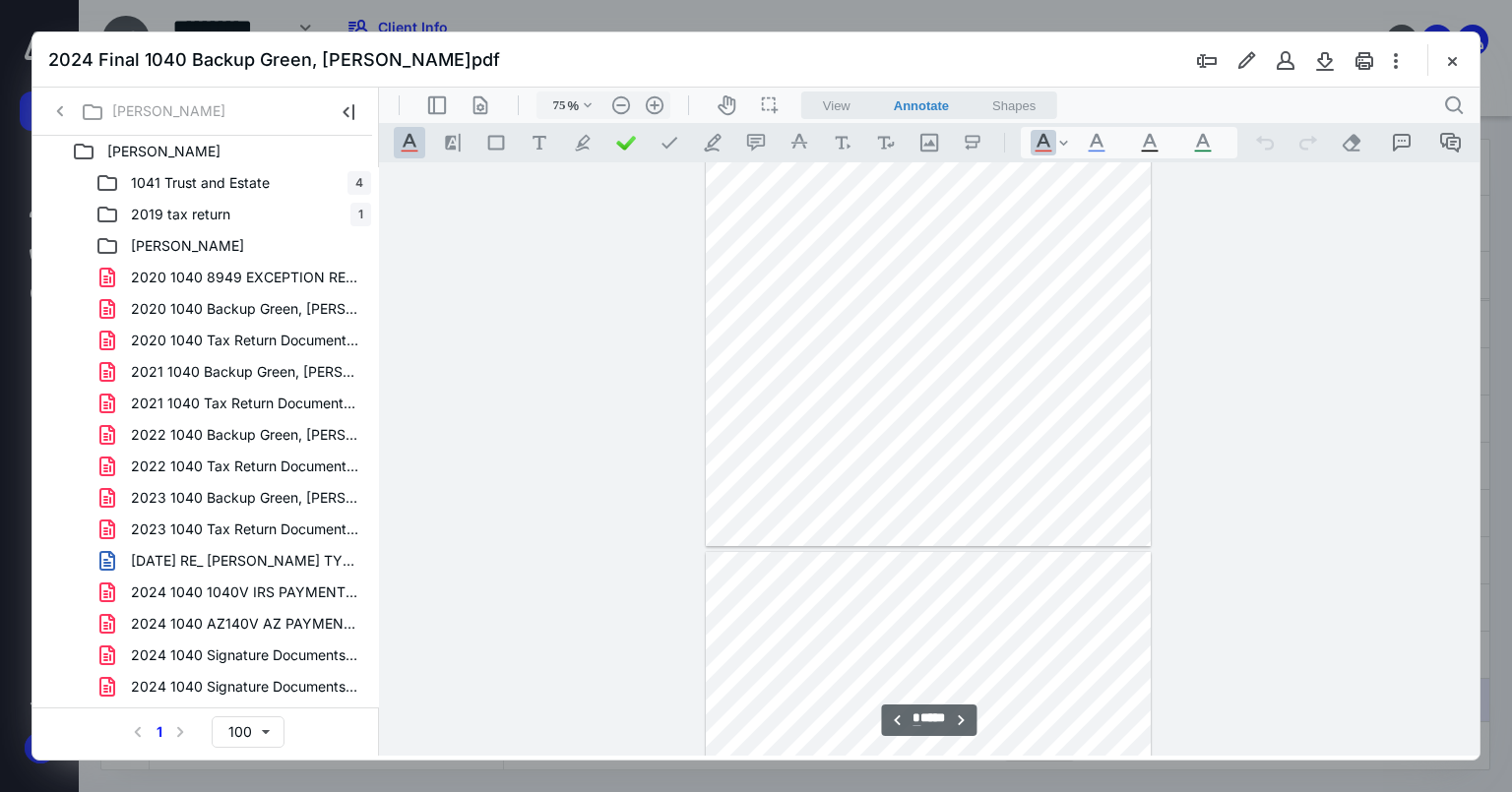 scroll, scrollTop: 3750, scrollLeft: 0, axis: vertical 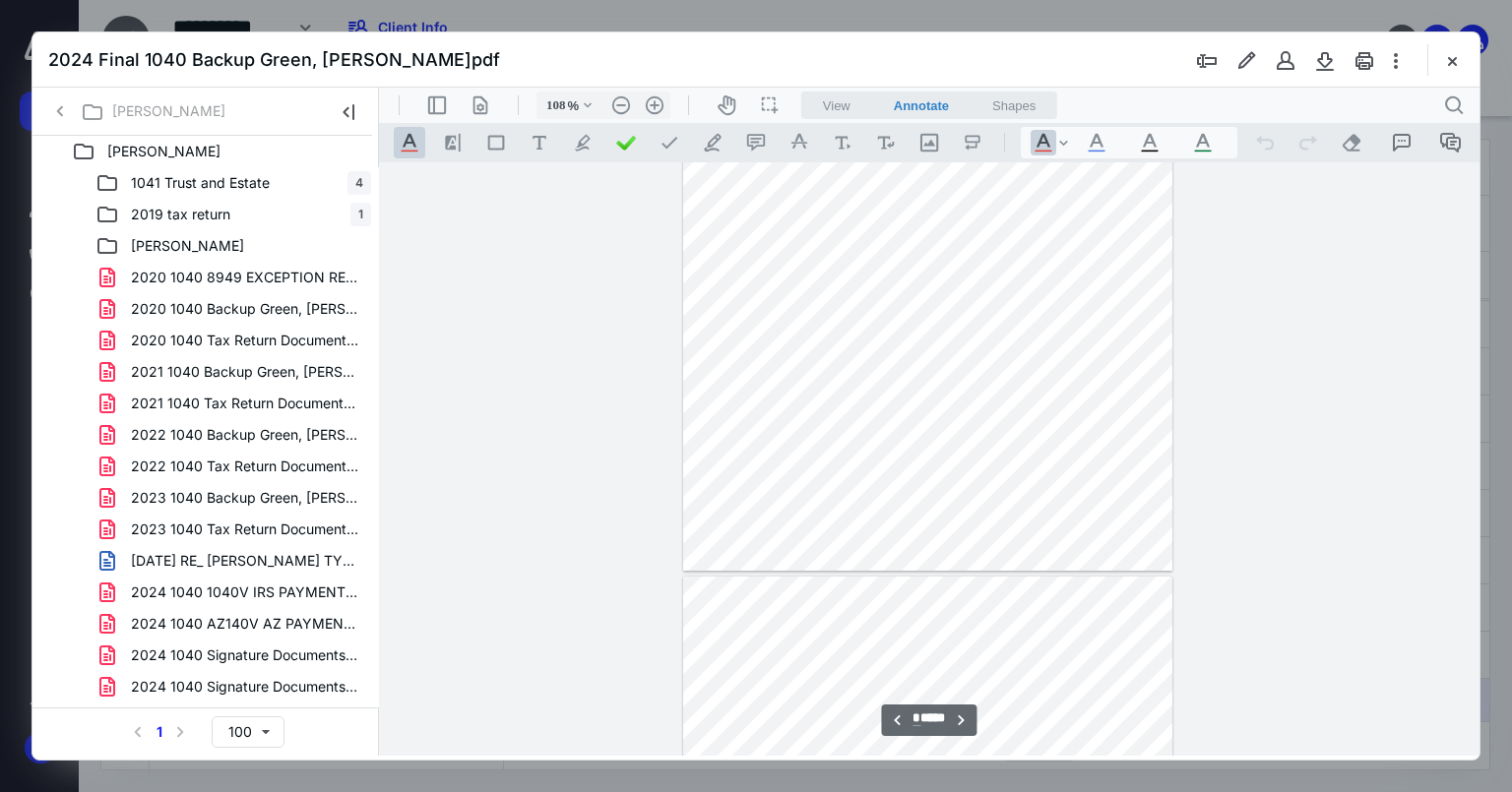 type on "158" 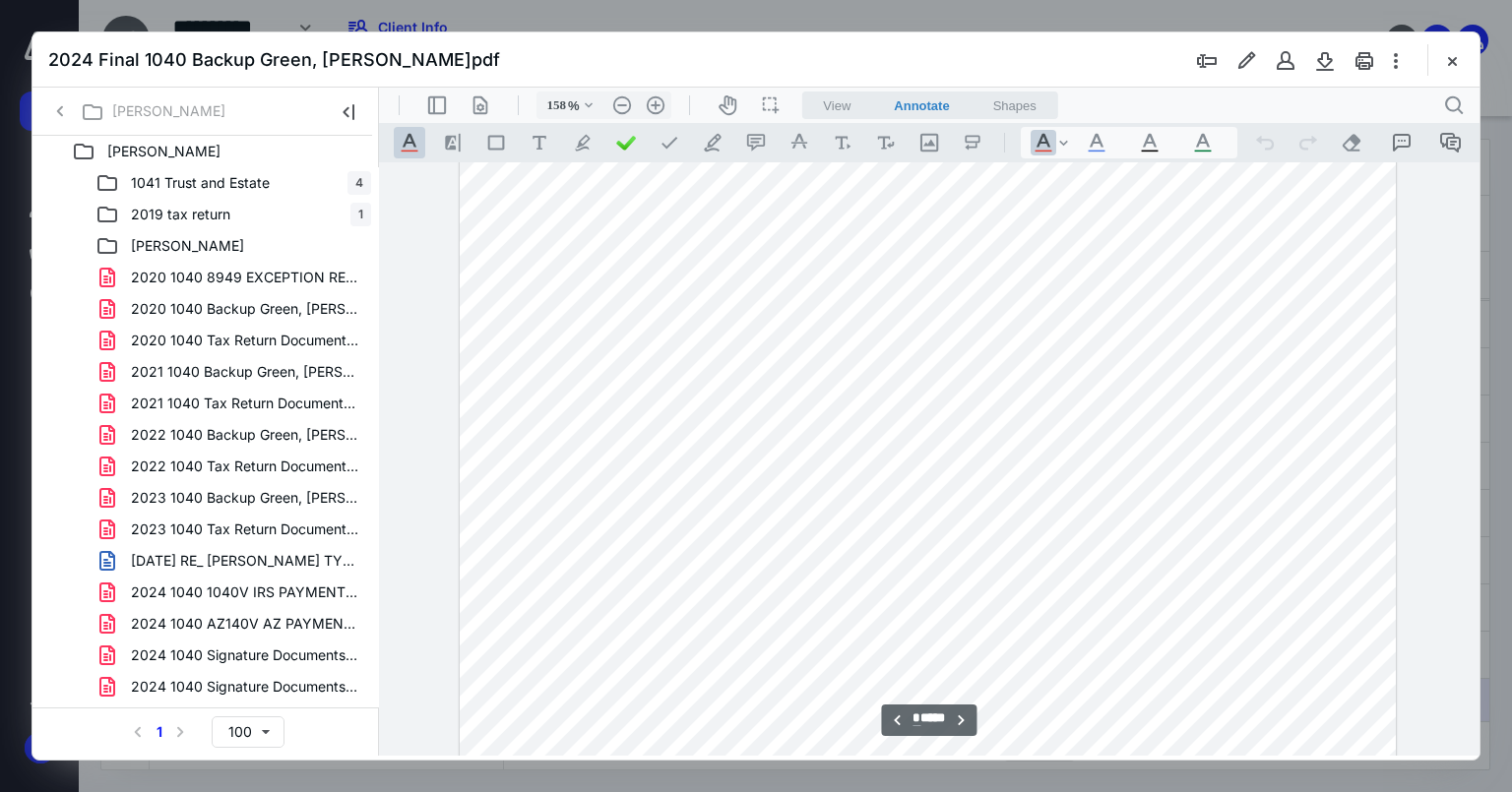 scroll, scrollTop: 9970, scrollLeft: 0, axis: vertical 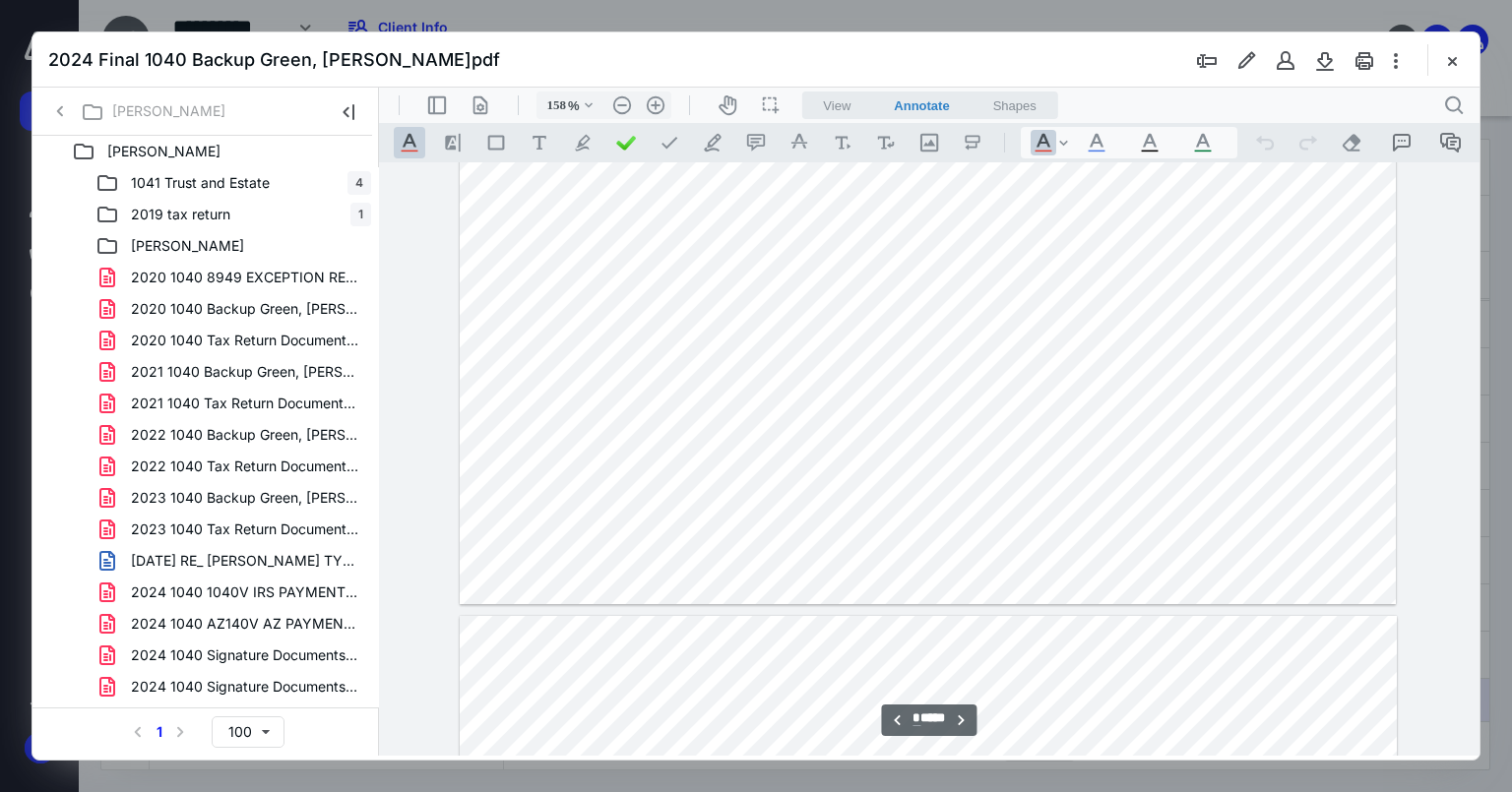 type on "**" 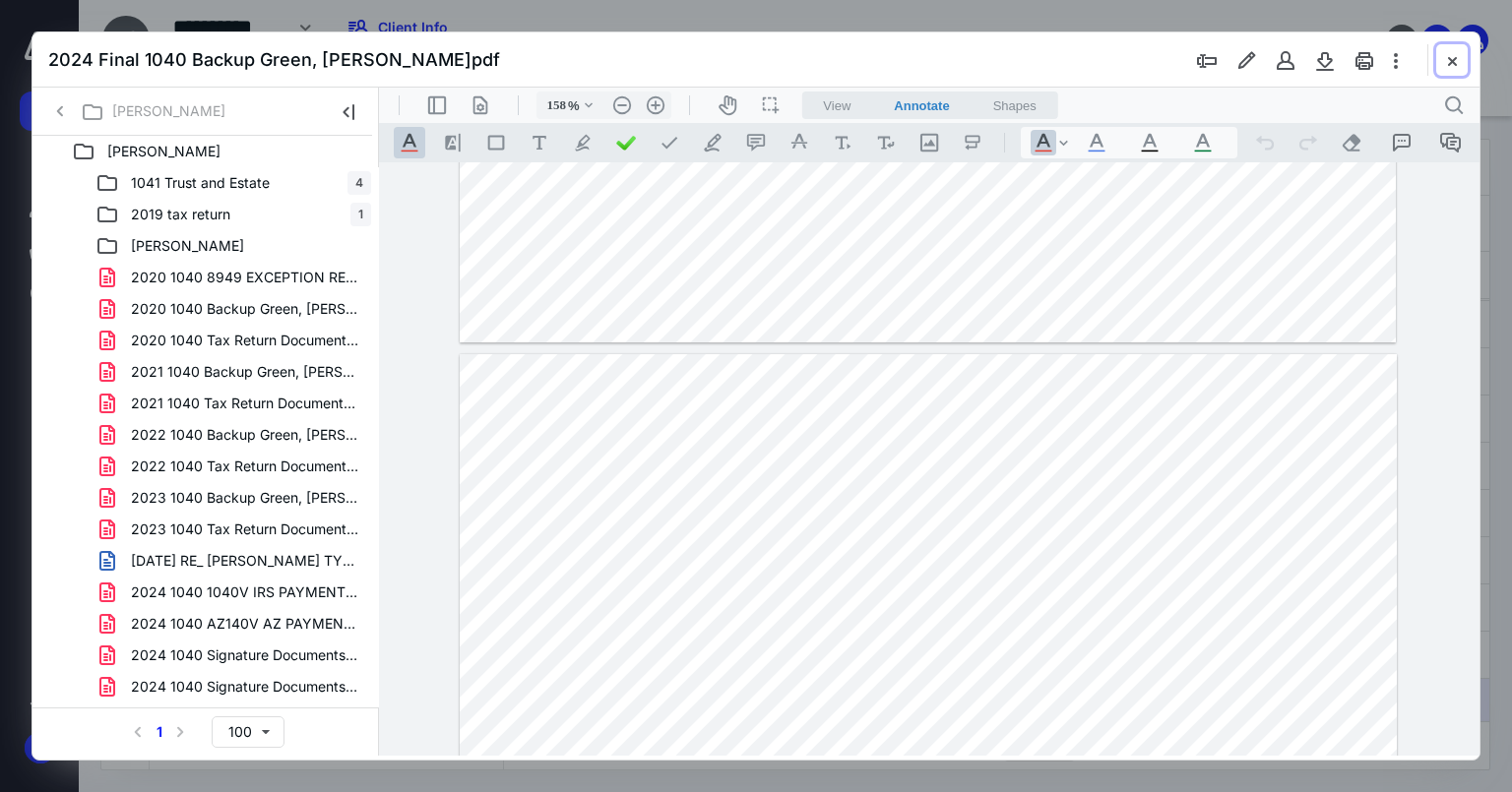 click at bounding box center [1452, 60] 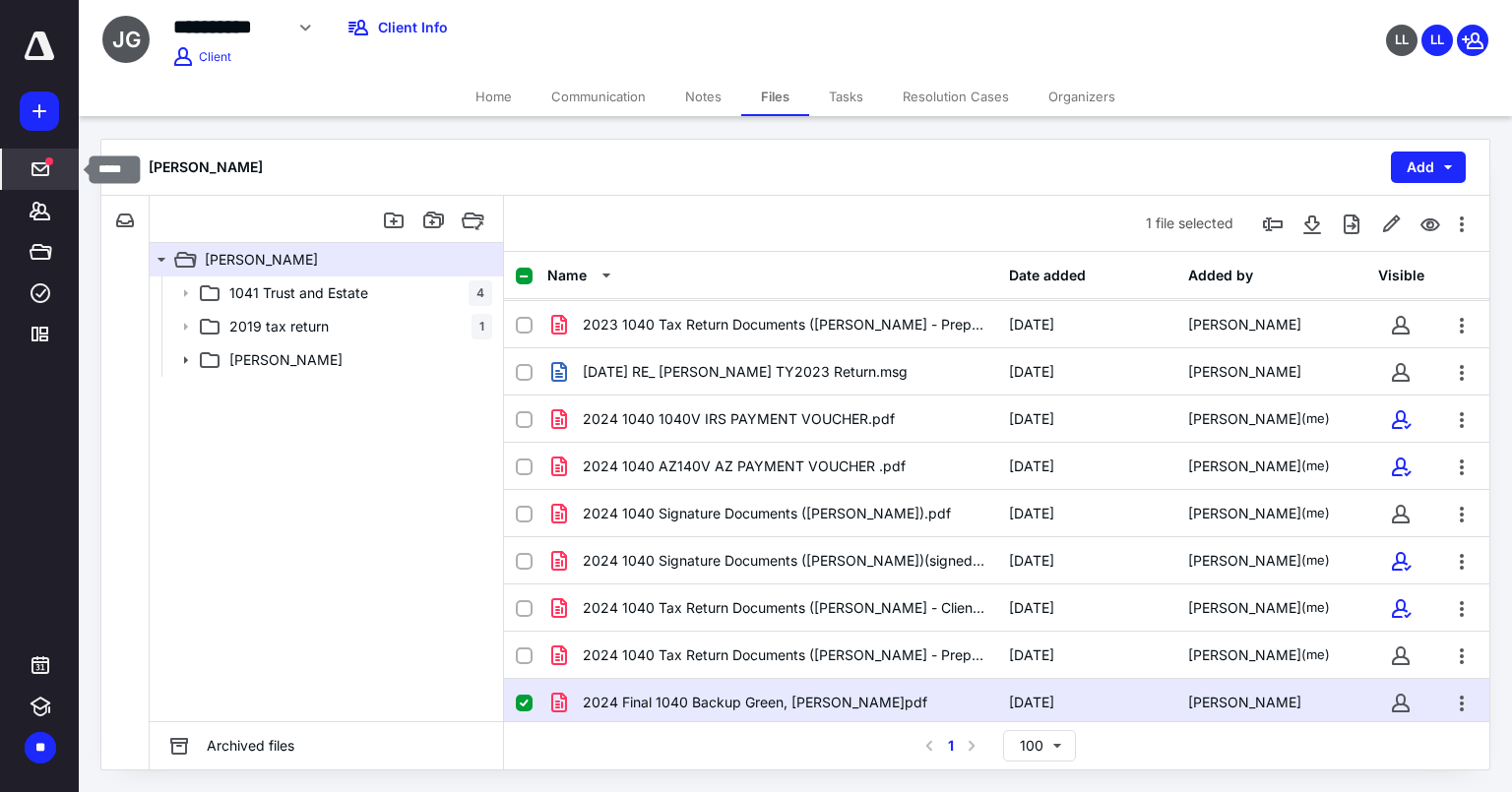 click at bounding box center [49, 161] 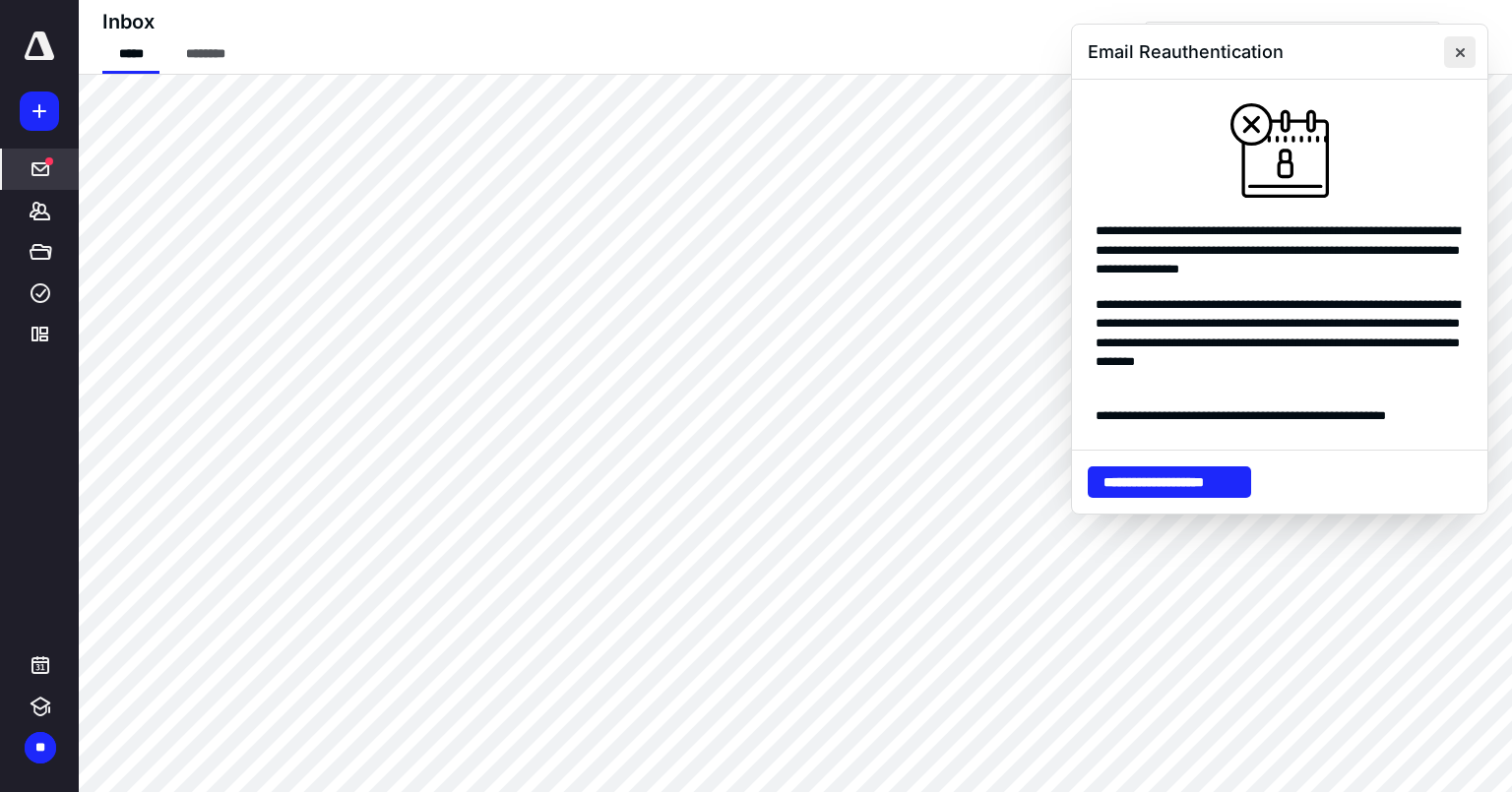 click at bounding box center [1460, 52] 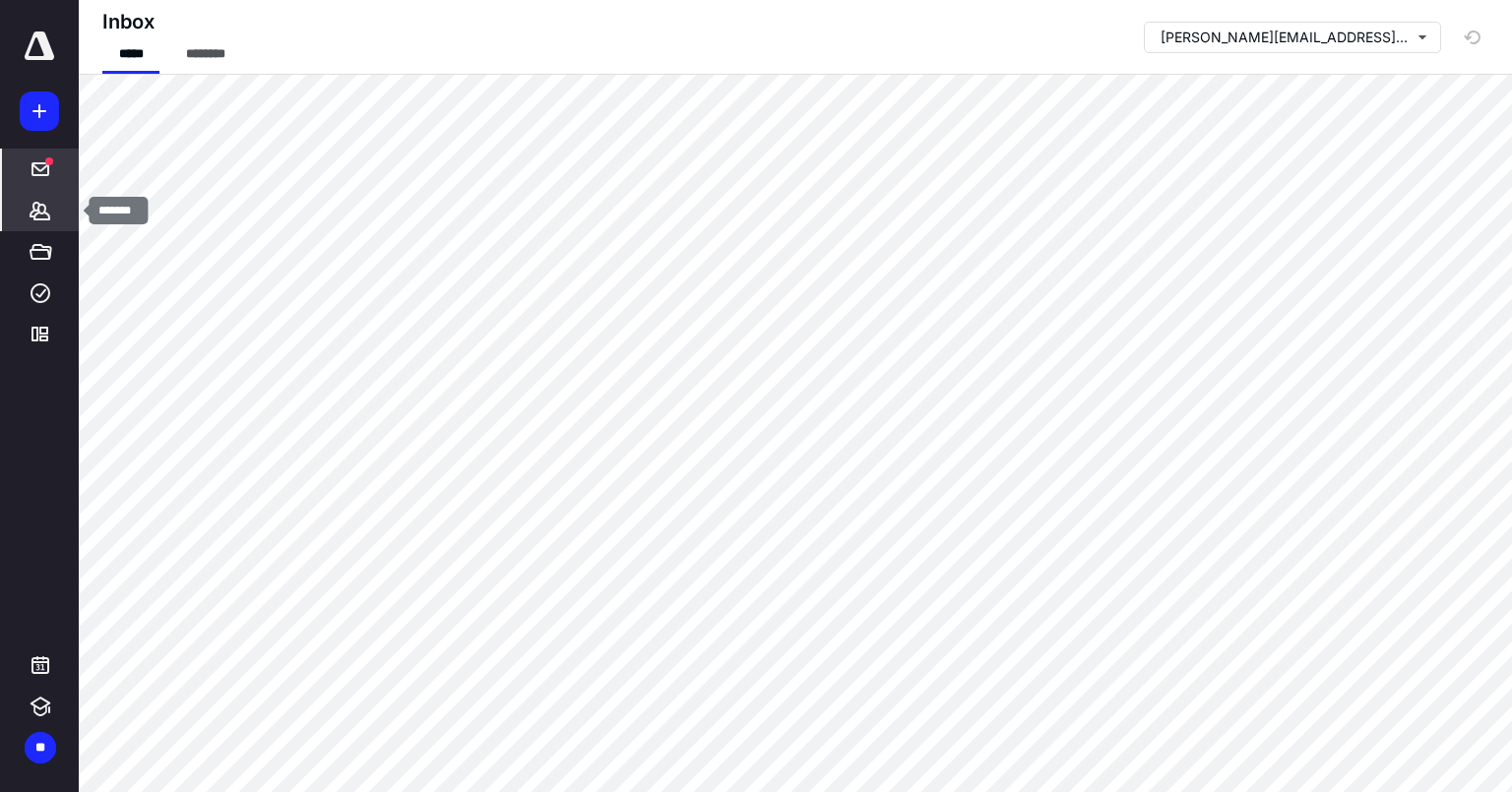 click 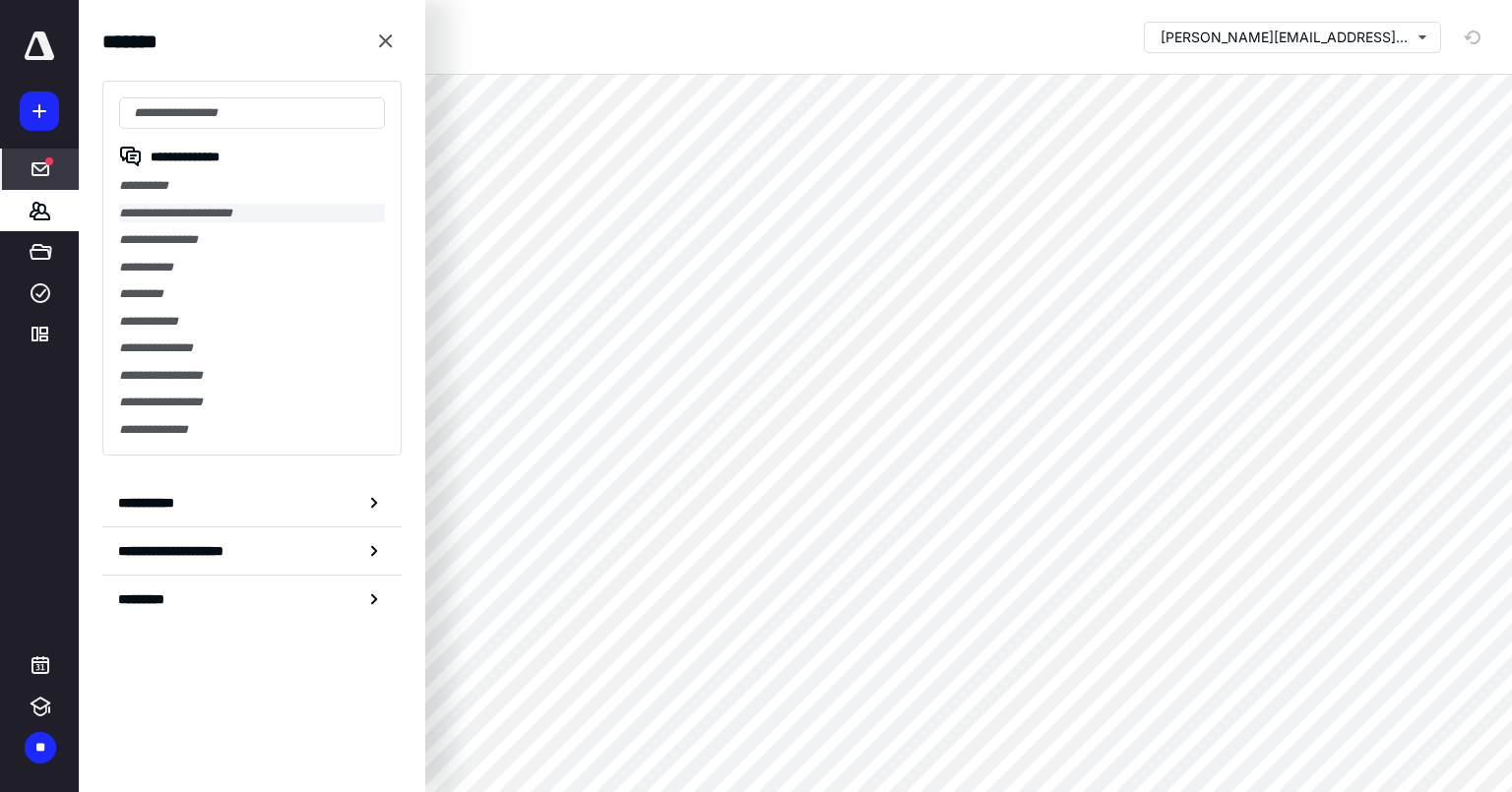 click on "**********" at bounding box center (252, 213) 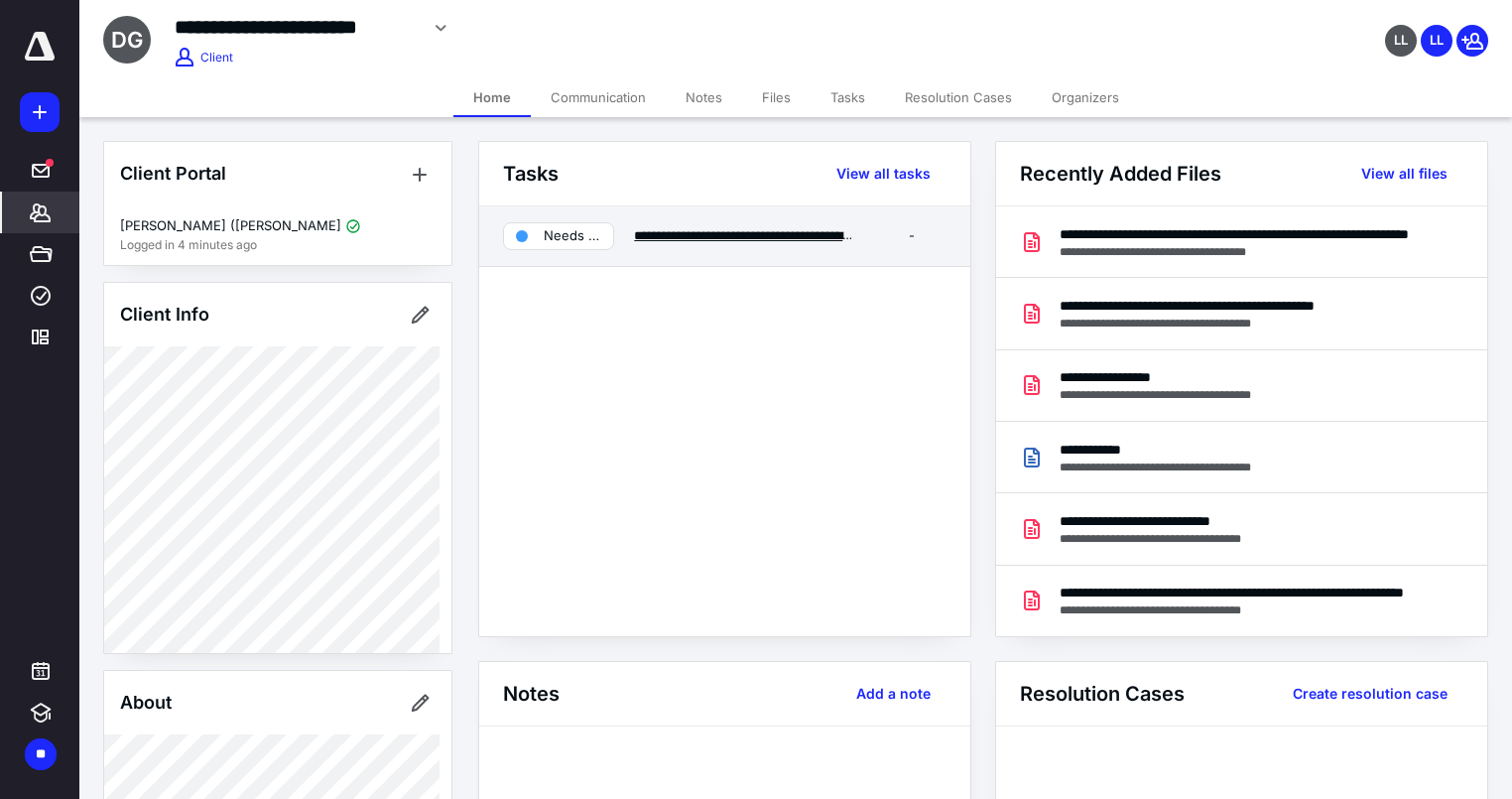 click on "**********" at bounding box center (798, 235) 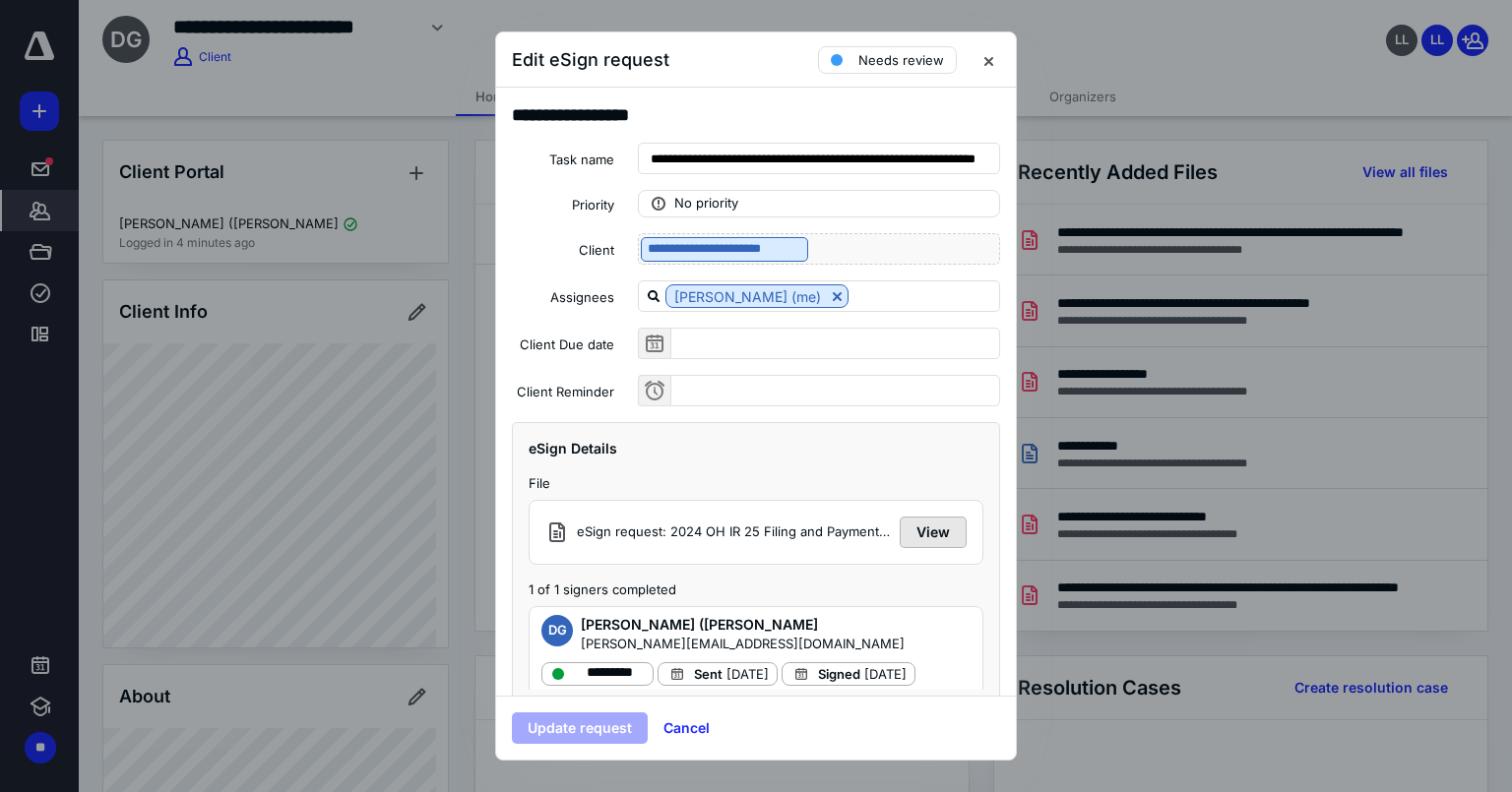 click on "View" at bounding box center (933, 532) 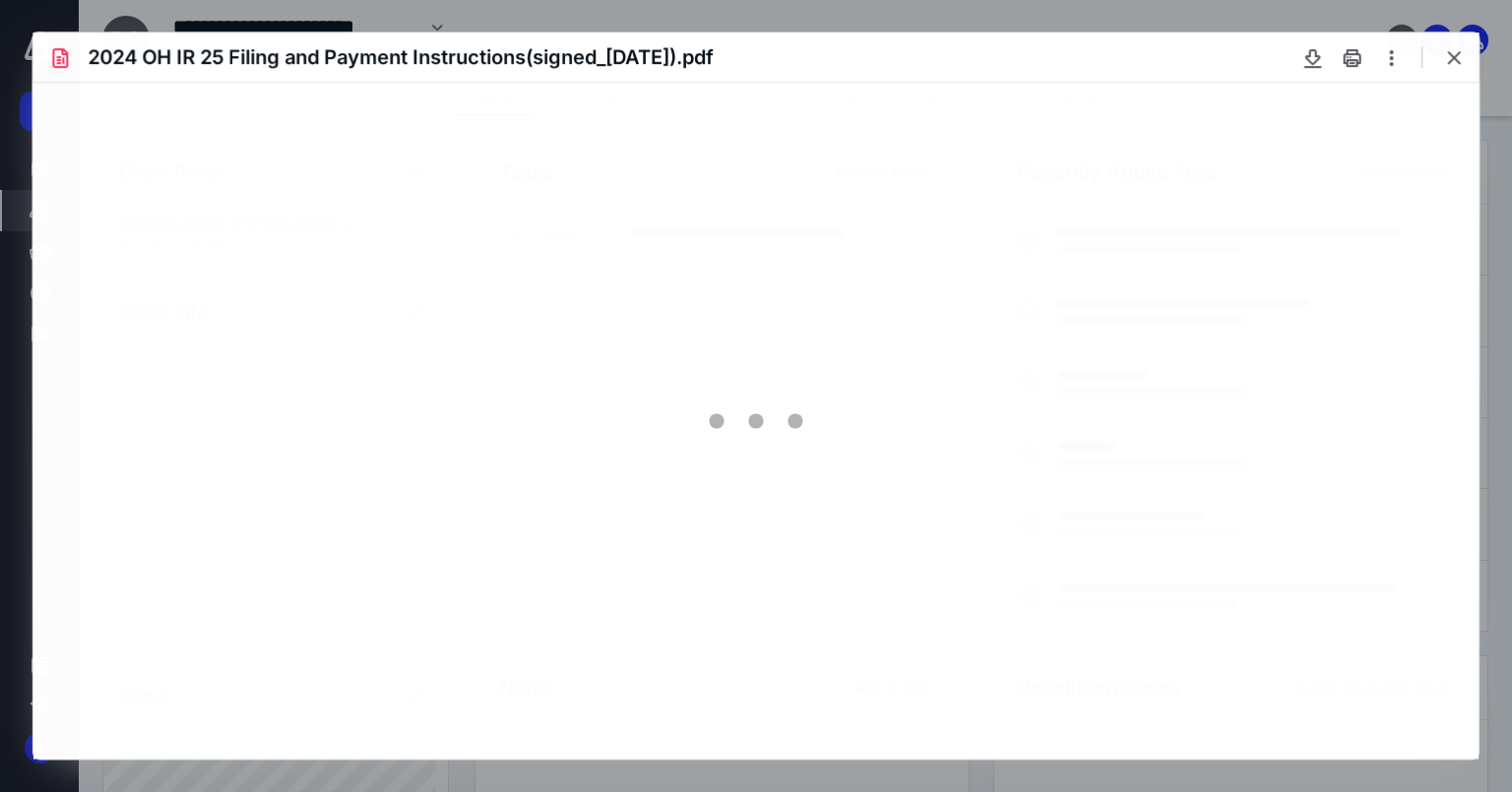 scroll, scrollTop: 0, scrollLeft: 0, axis: both 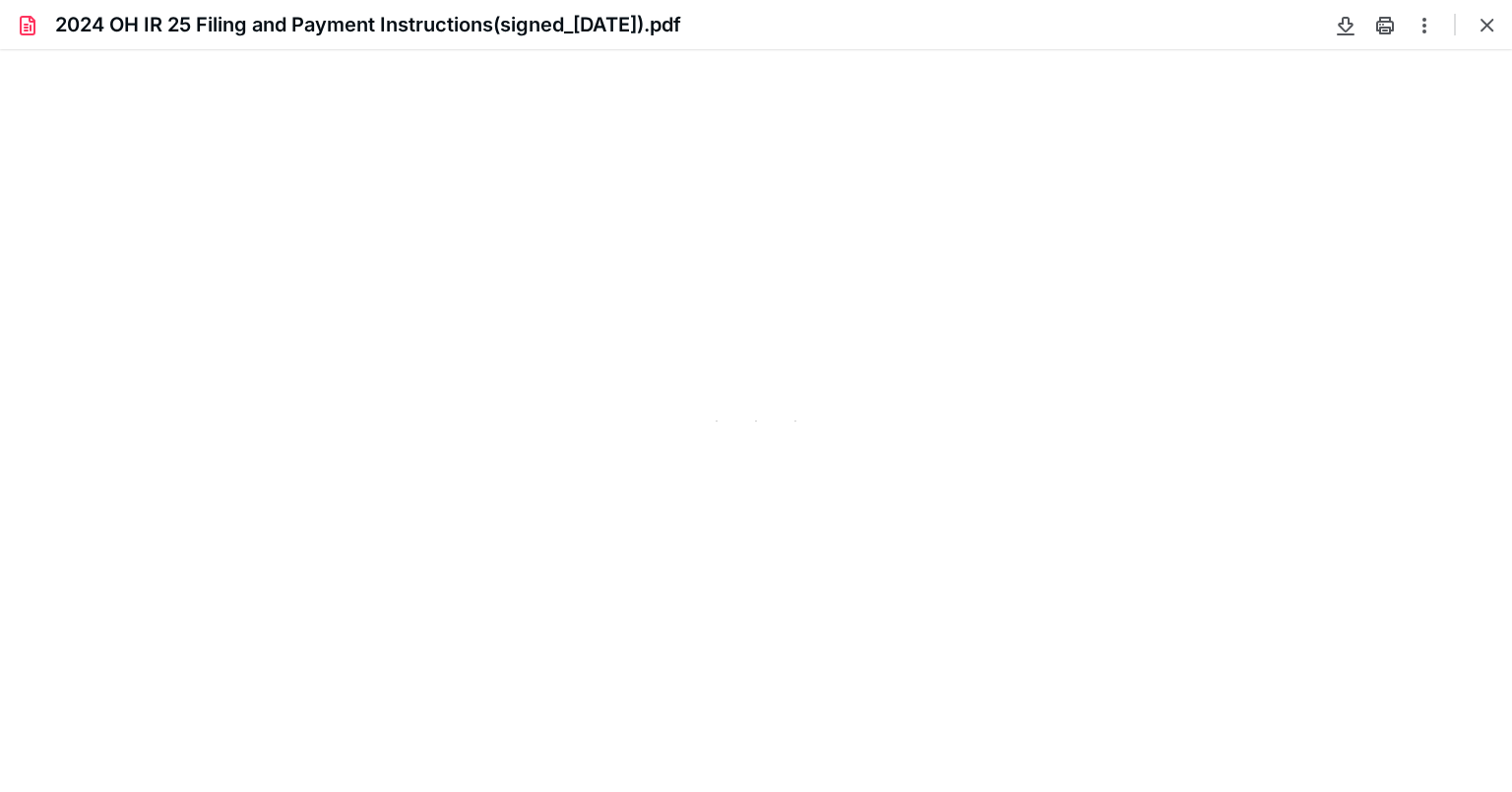 type on "90" 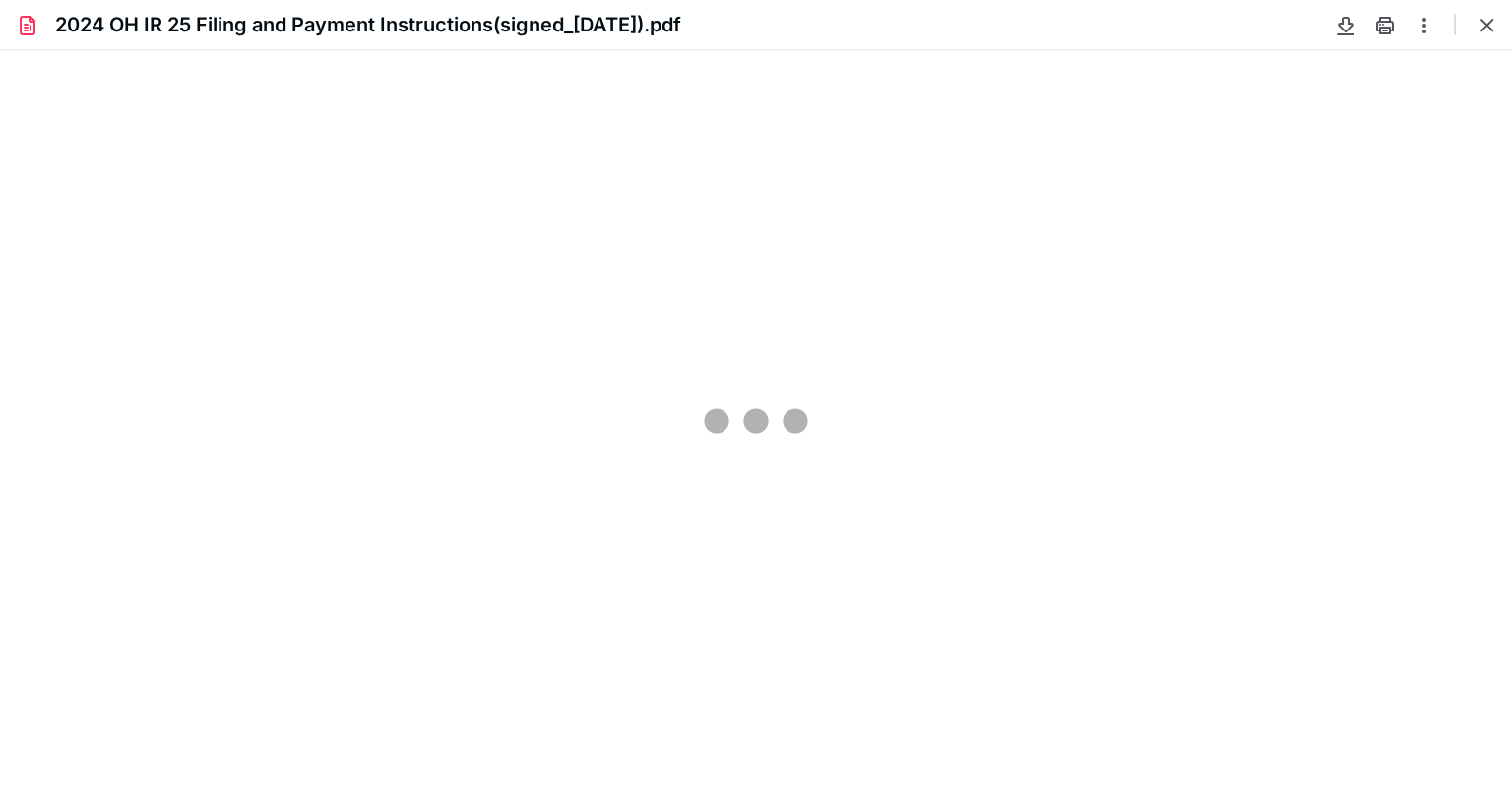 scroll, scrollTop: 39, scrollLeft: 0, axis: vertical 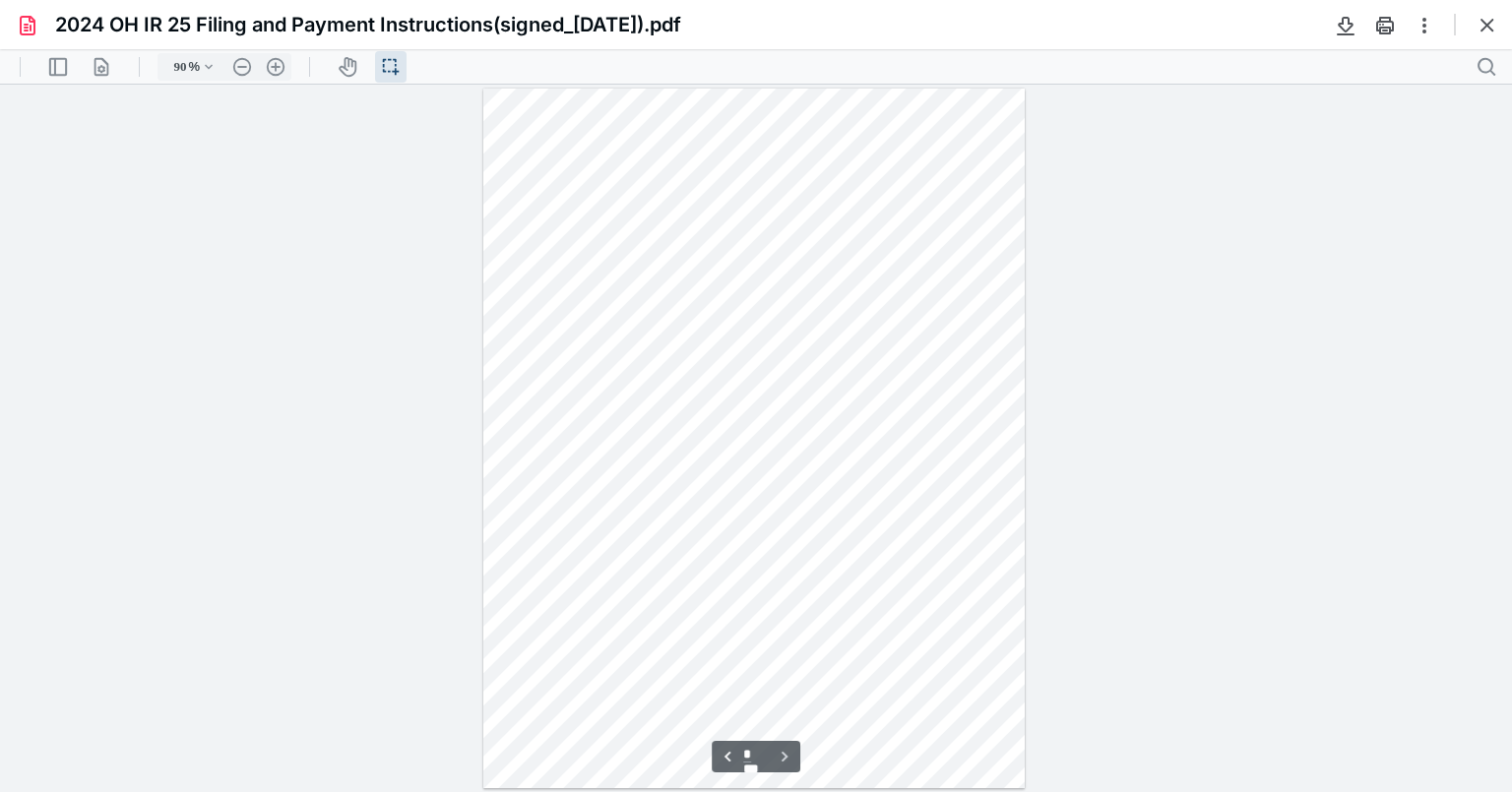 type on "*" 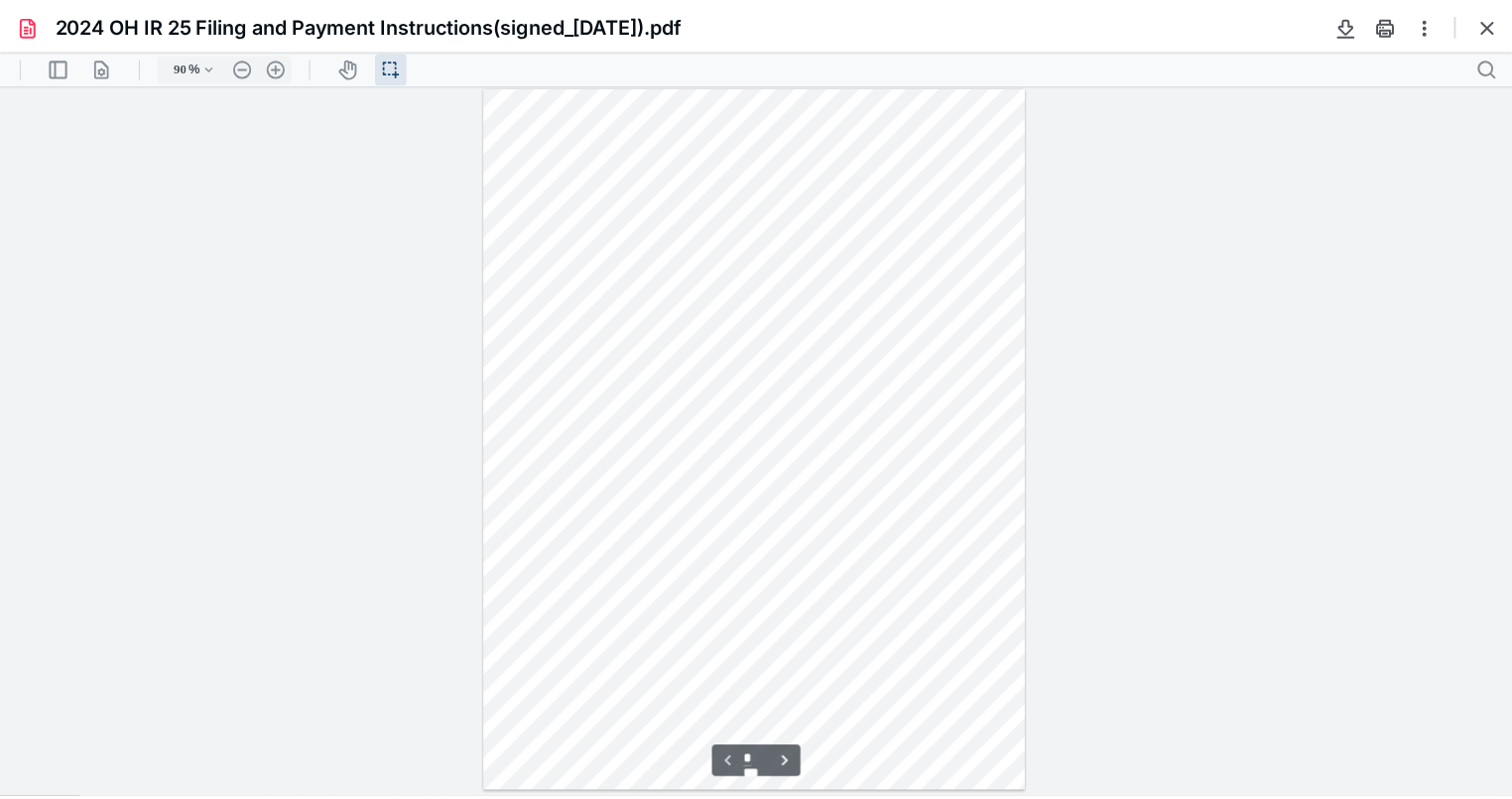 scroll, scrollTop: 0, scrollLeft: 0, axis: both 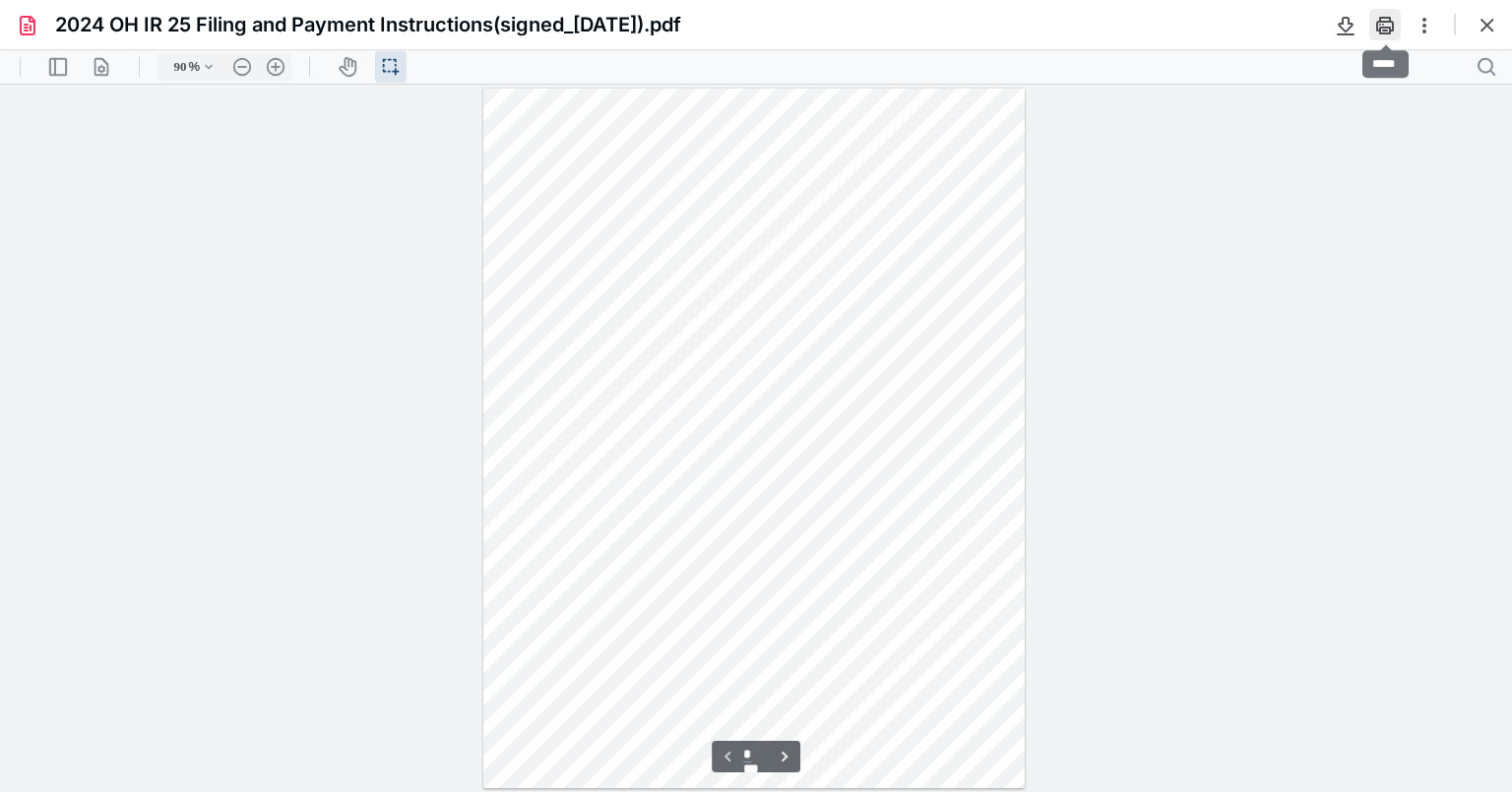 click at bounding box center (1385, 25) 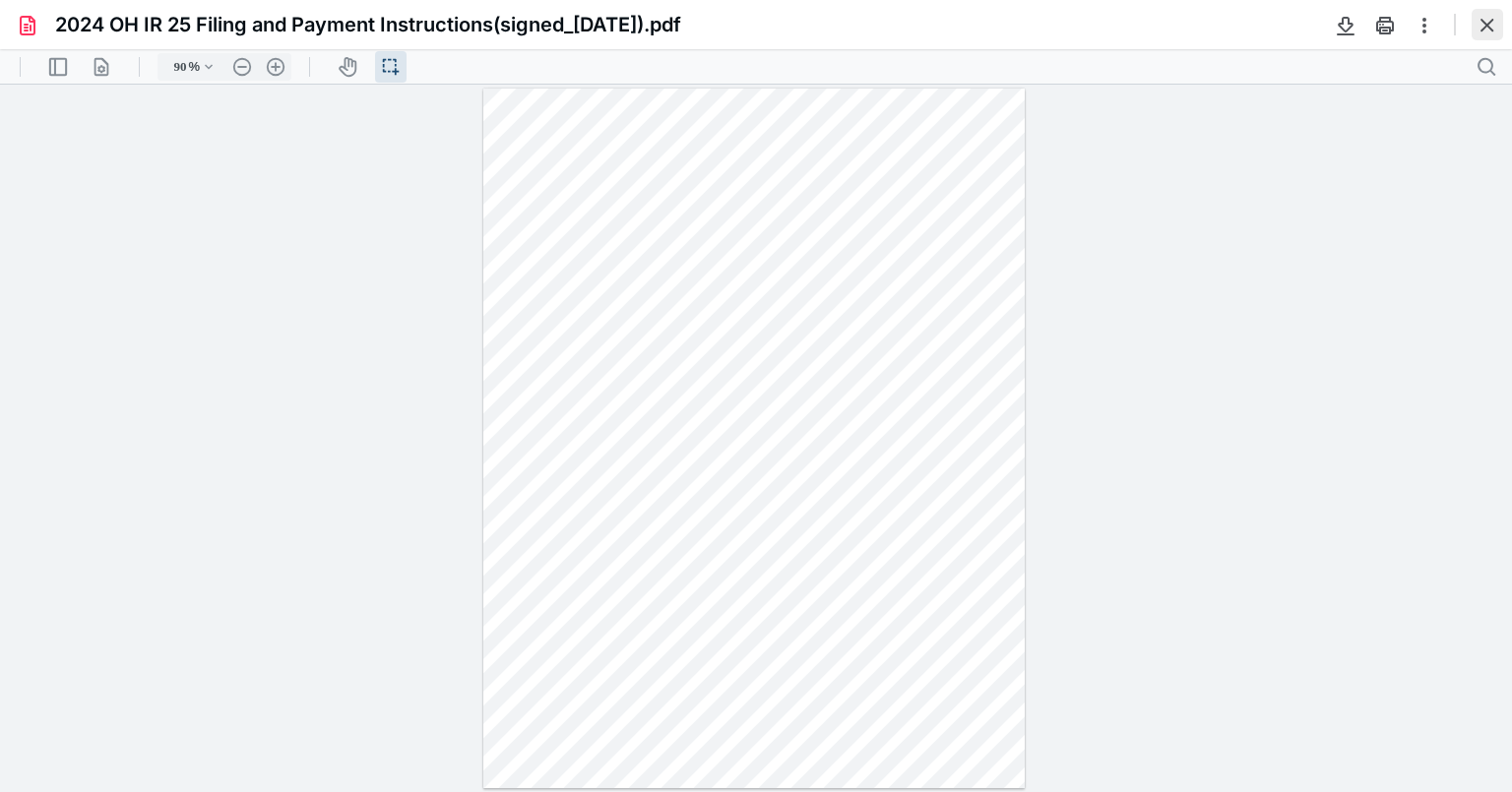 click at bounding box center (1487, 25) 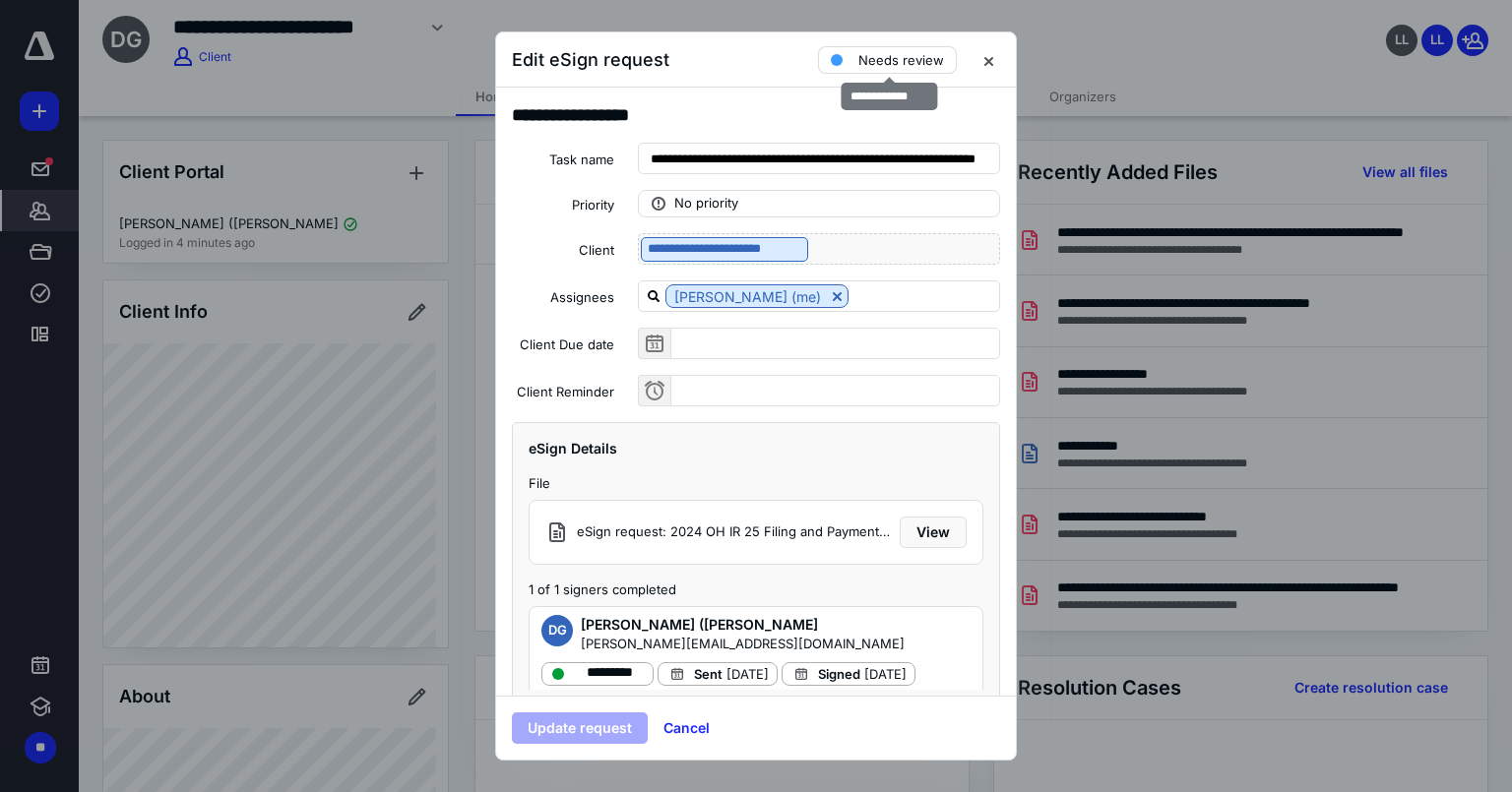 click on "Needs review" at bounding box center [901, 60] 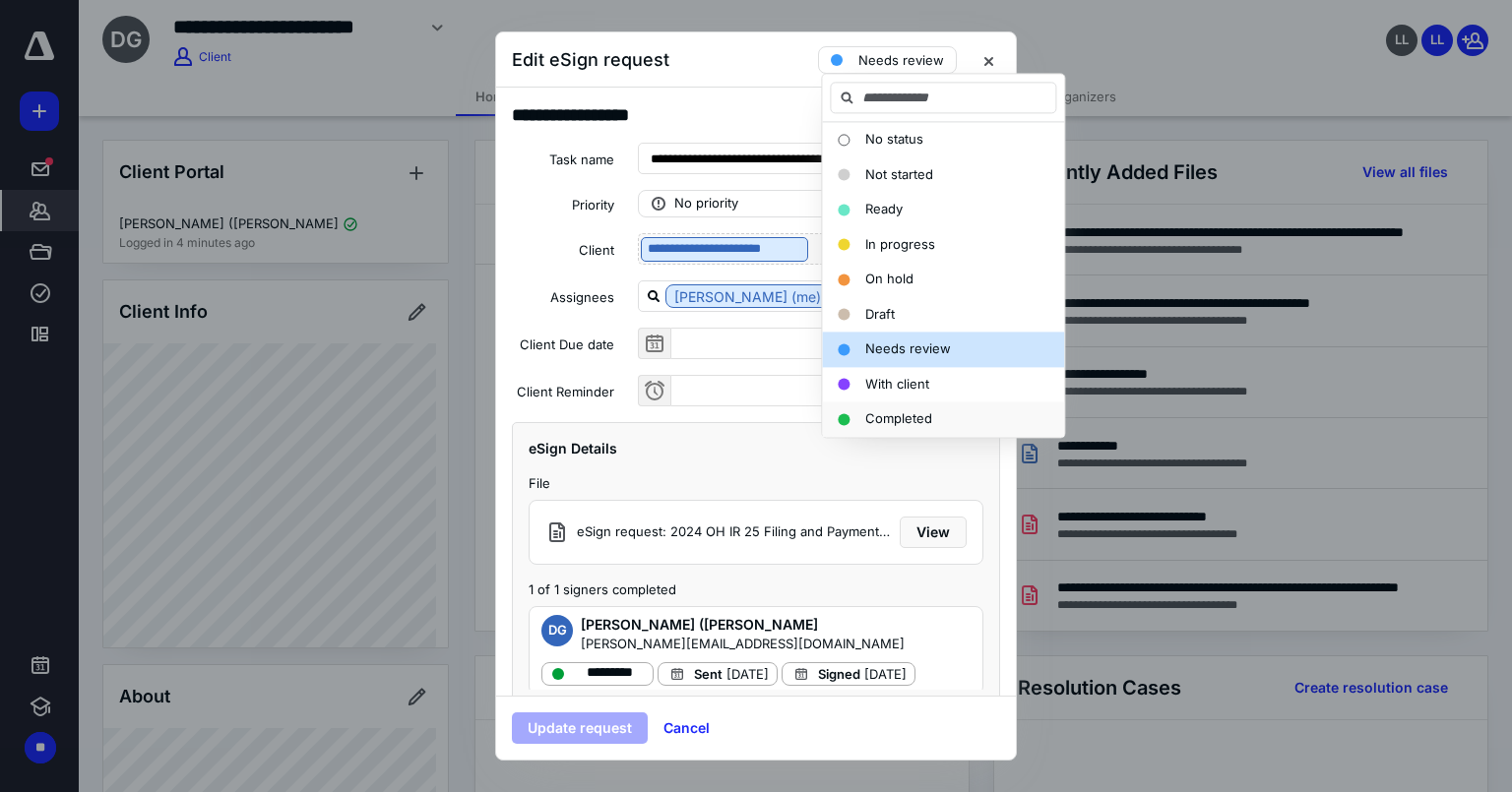 click on "Completed" at bounding box center [899, 418] 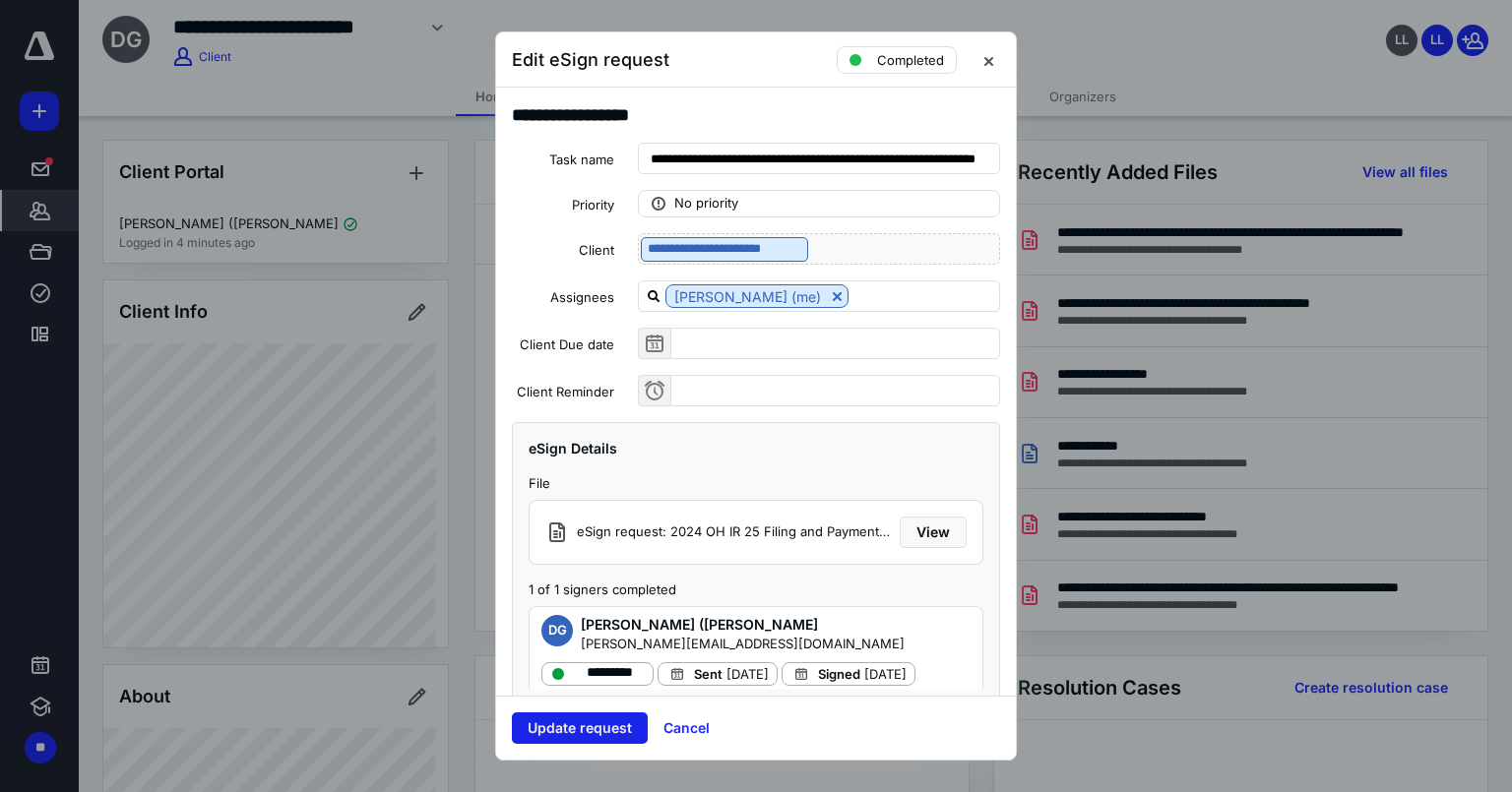 click on "Update request" at bounding box center [580, 728] 